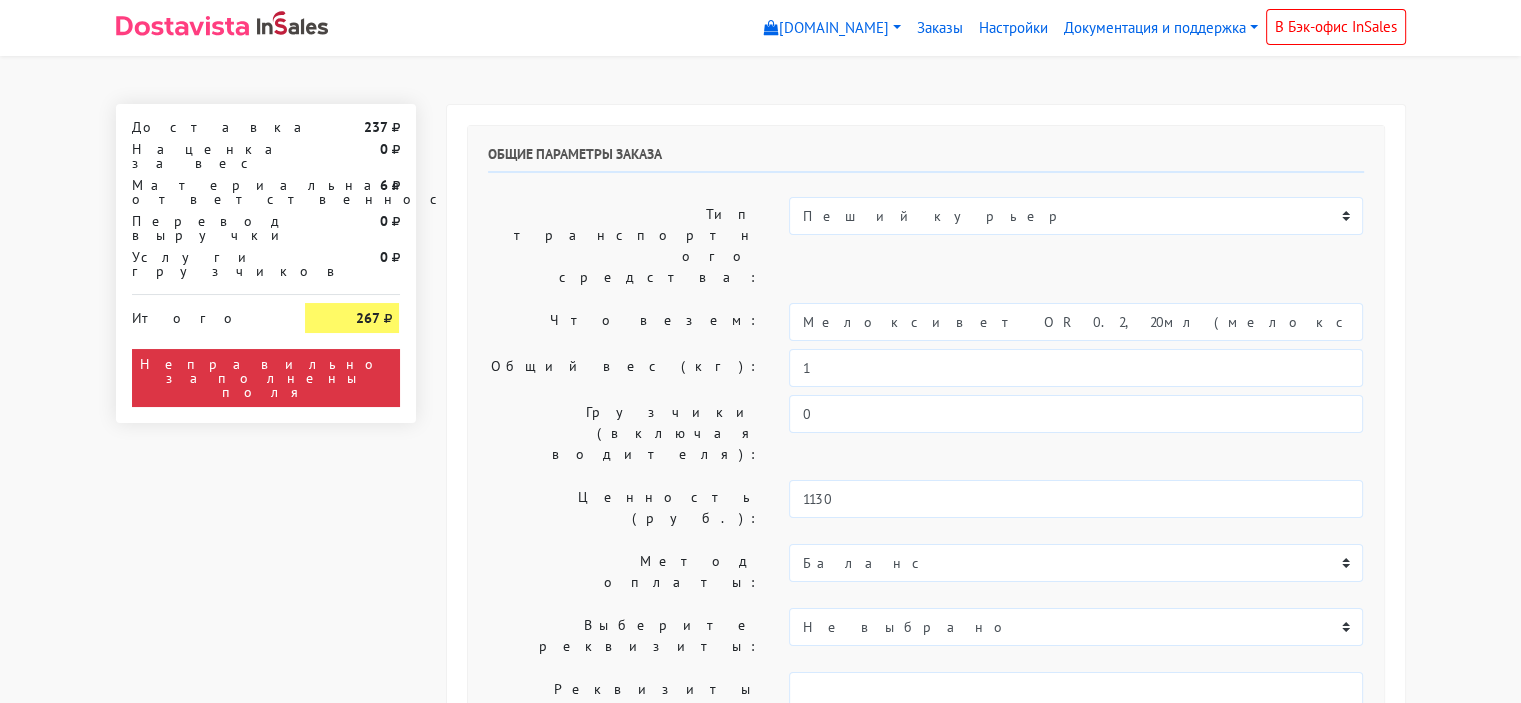 scroll, scrollTop: 100, scrollLeft: 0, axis: vertical 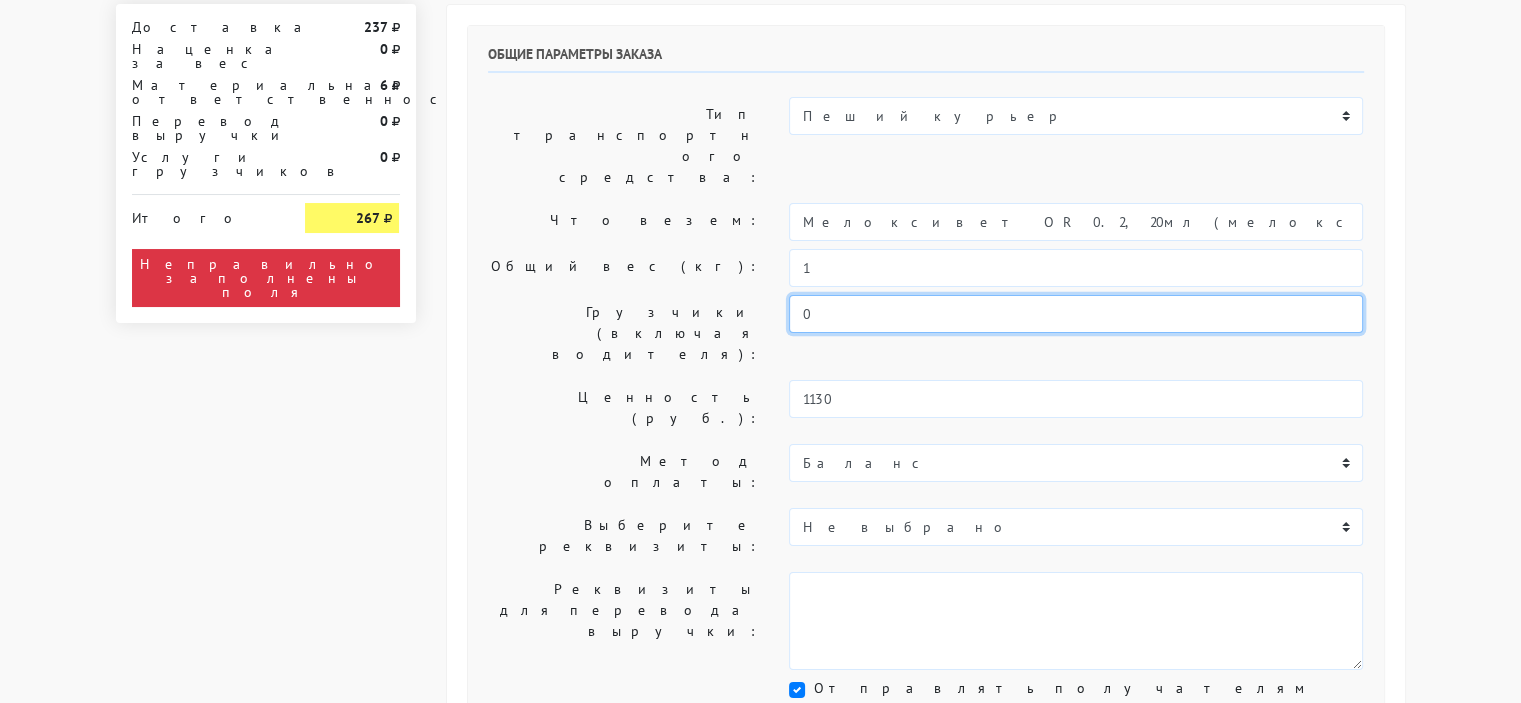 click on "0" at bounding box center (1076, 314) 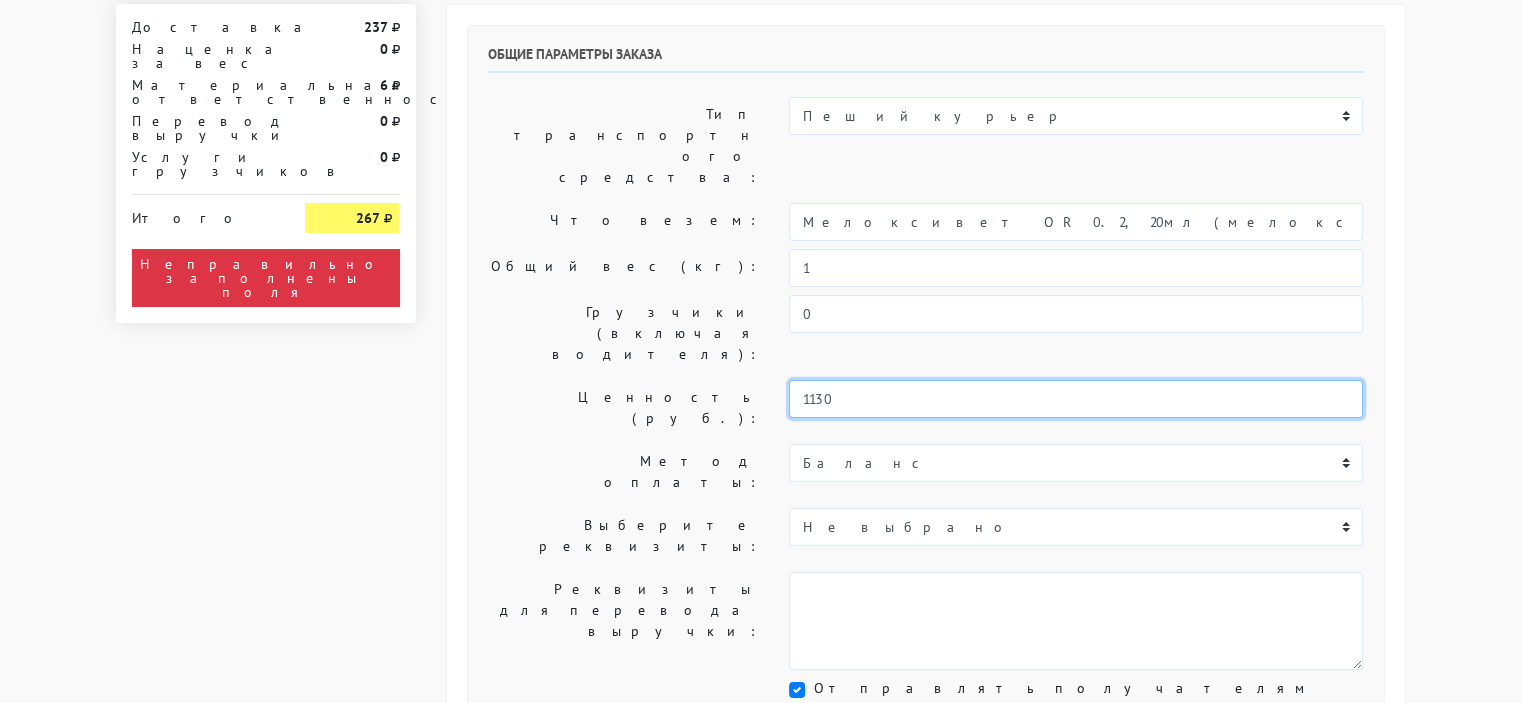 click on "1130" at bounding box center [1076, 399] 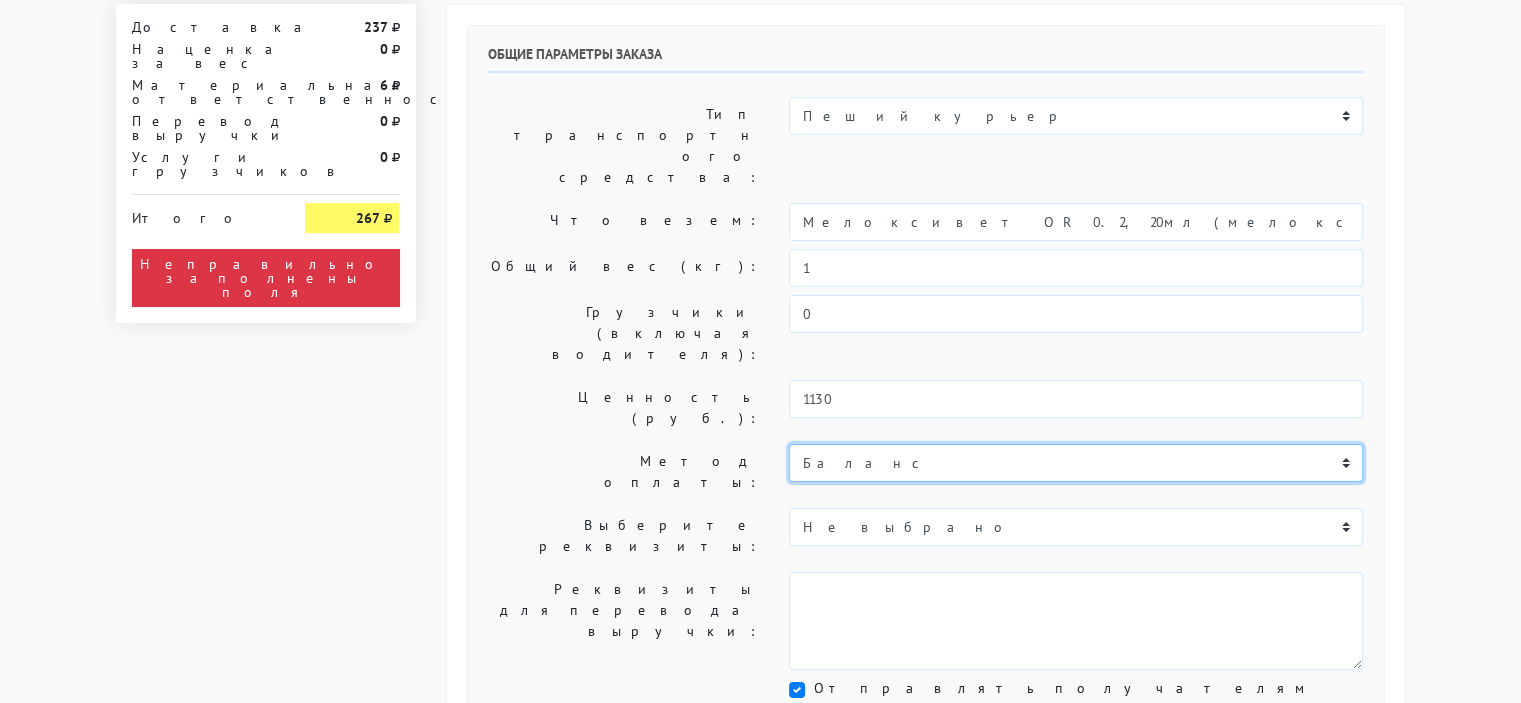 click on "Баланс" at bounding box center [1076, 463] 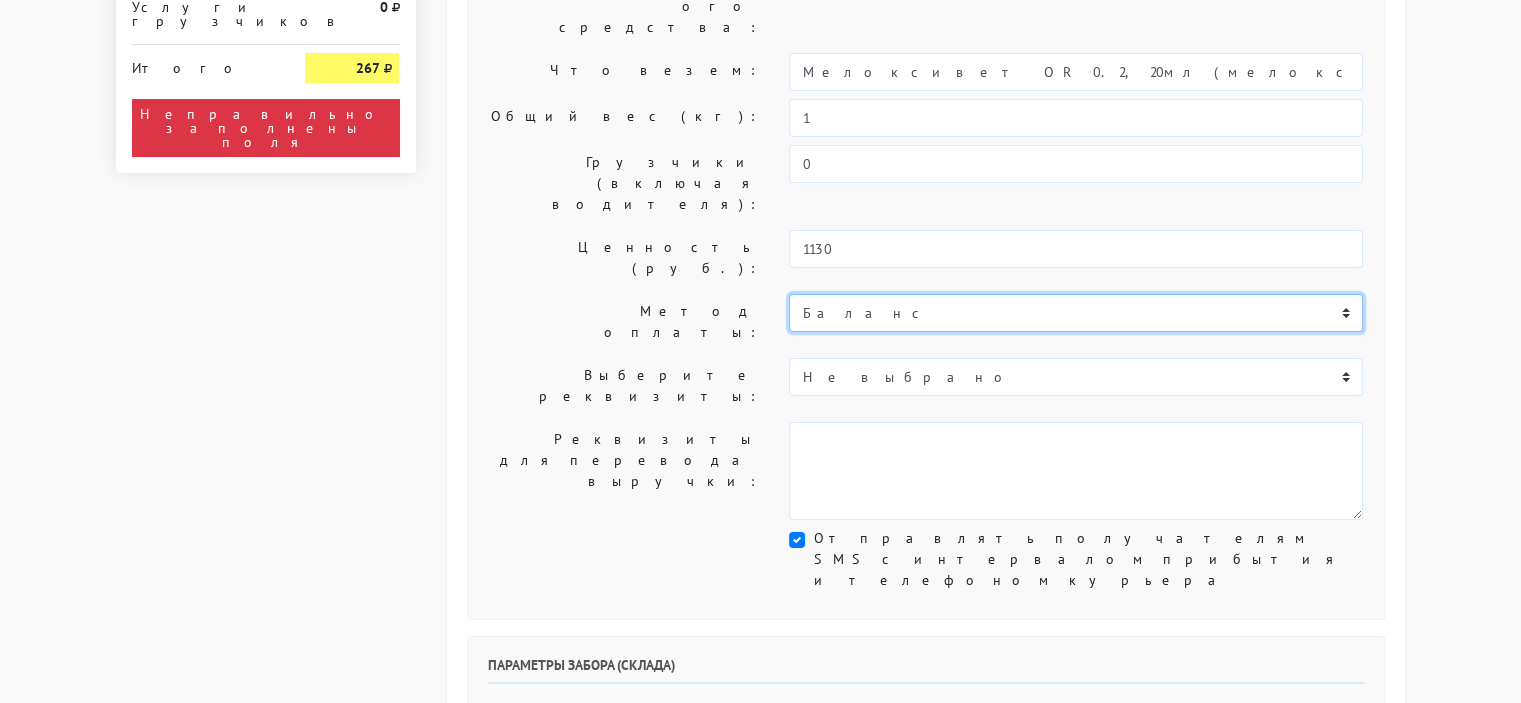 scroll, scrollTop: 300, scrollLeft: 0, axis: vertical 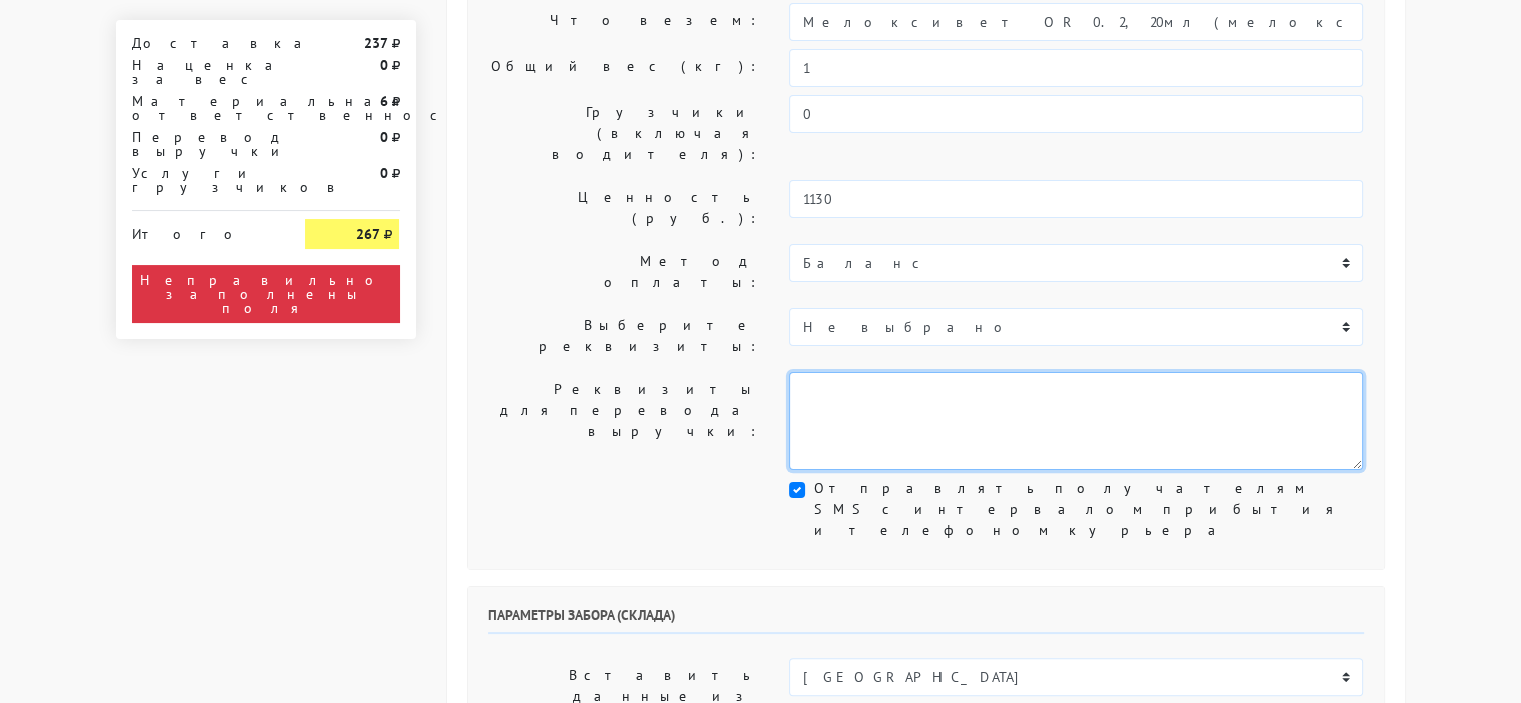 click at bounding box center (1076, 421) 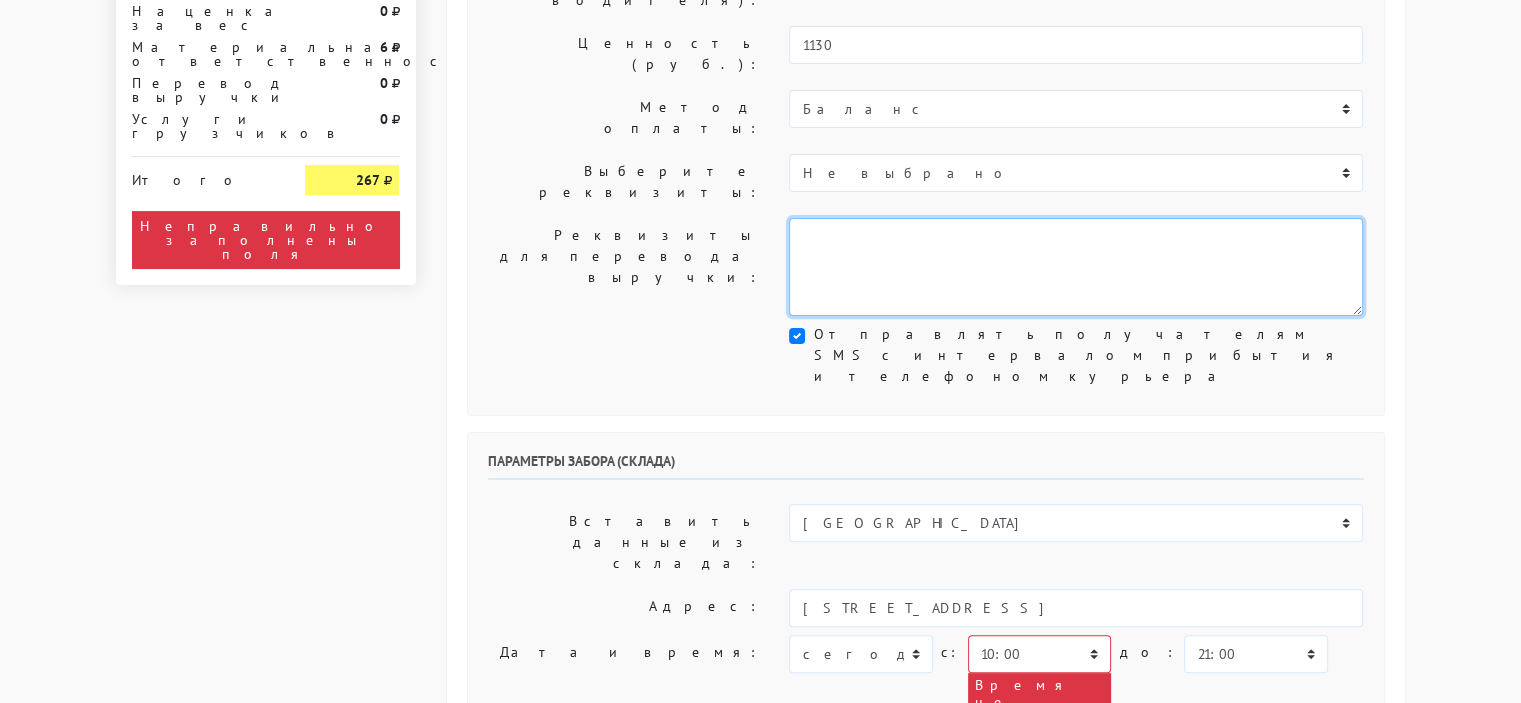 scroll, scrollTop: 600, scrollLeft: 0, axis: vertical 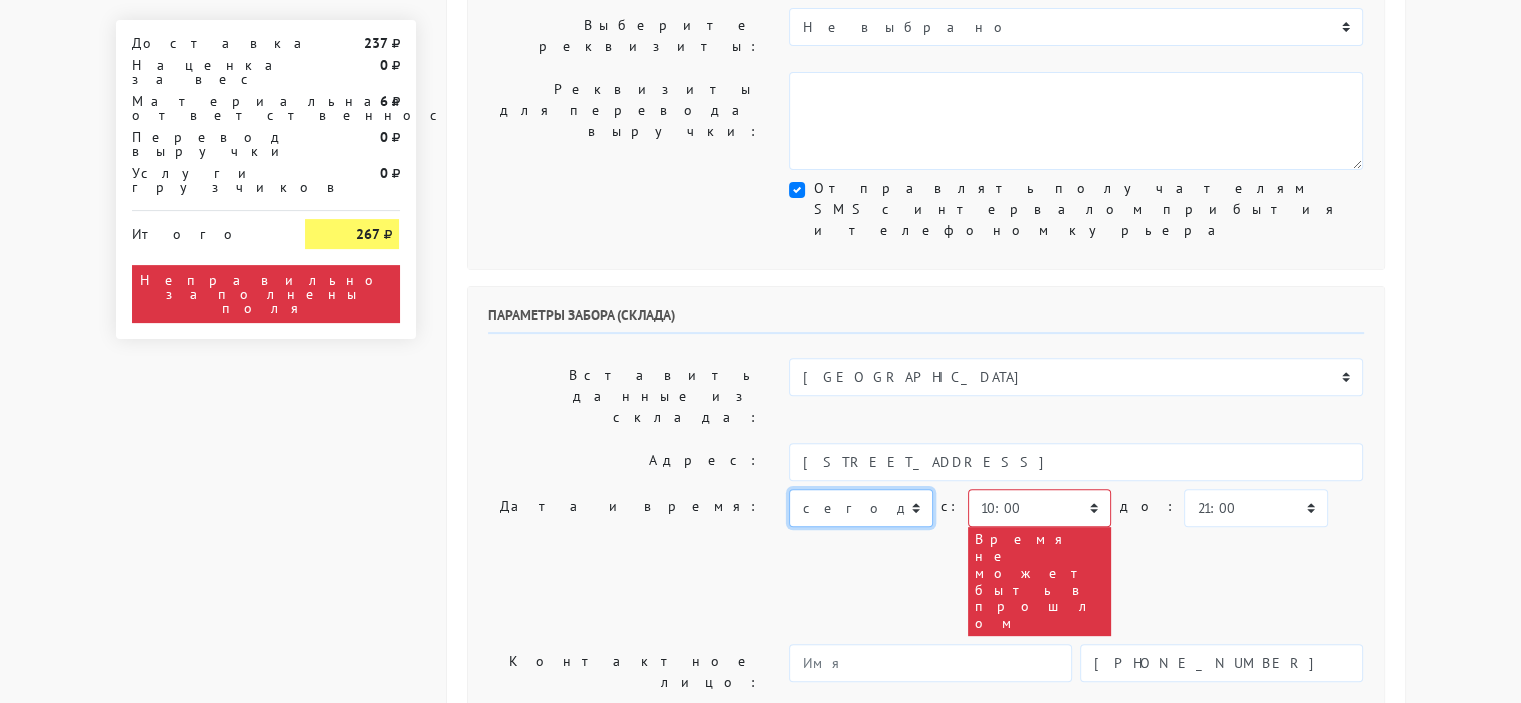 click on "сегодня
завтра
15.07.2025
16.07.2025
17.07.2025
18.07.2025
19.07.2025
20.07.2025
21.07.2025" at bounding box center (860, 508) 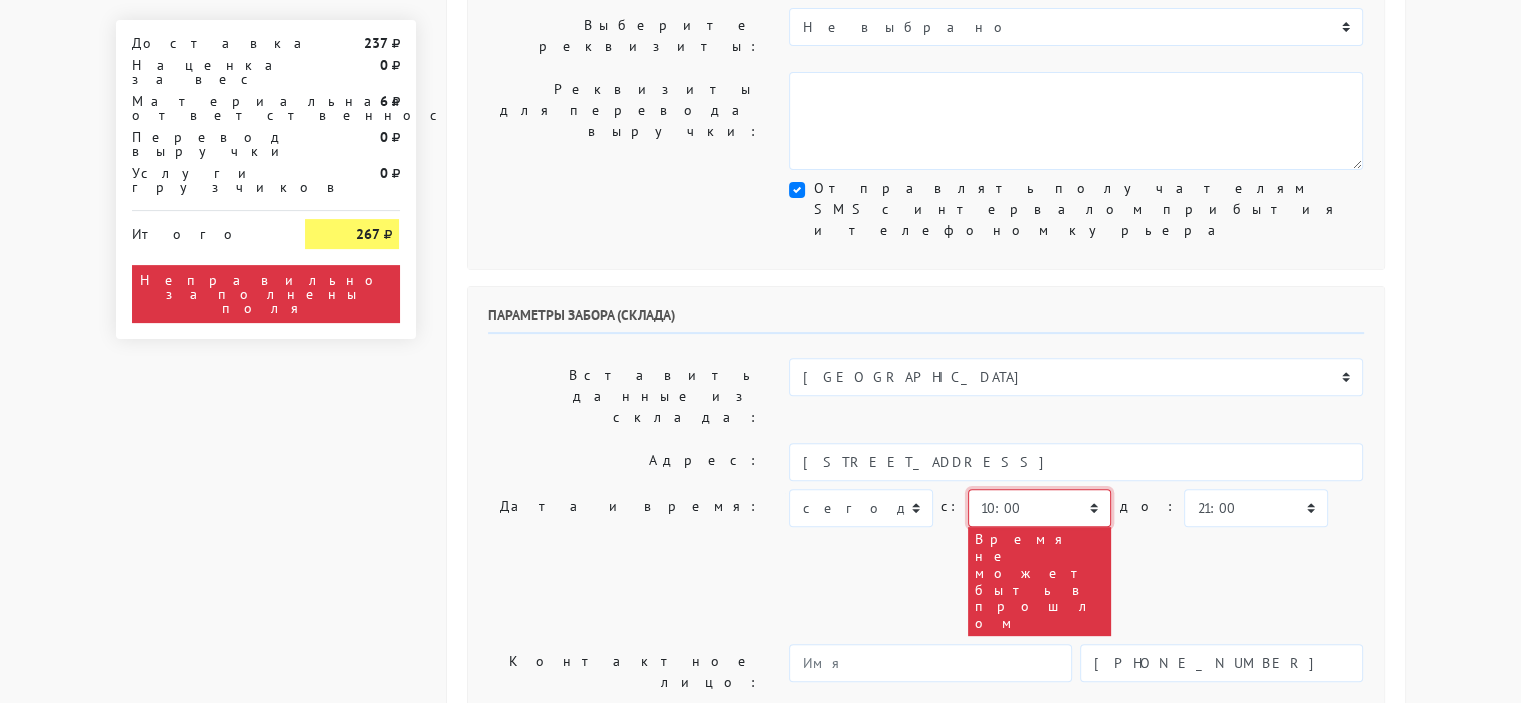 click on "00:00
00:30
01:00
01:30
02:00
02:30
03:00
03:30
04:00 04:30 05:00 05:30 06:00 06:30 07:00 07:30 08:00" at bounding box center [1039, 508] 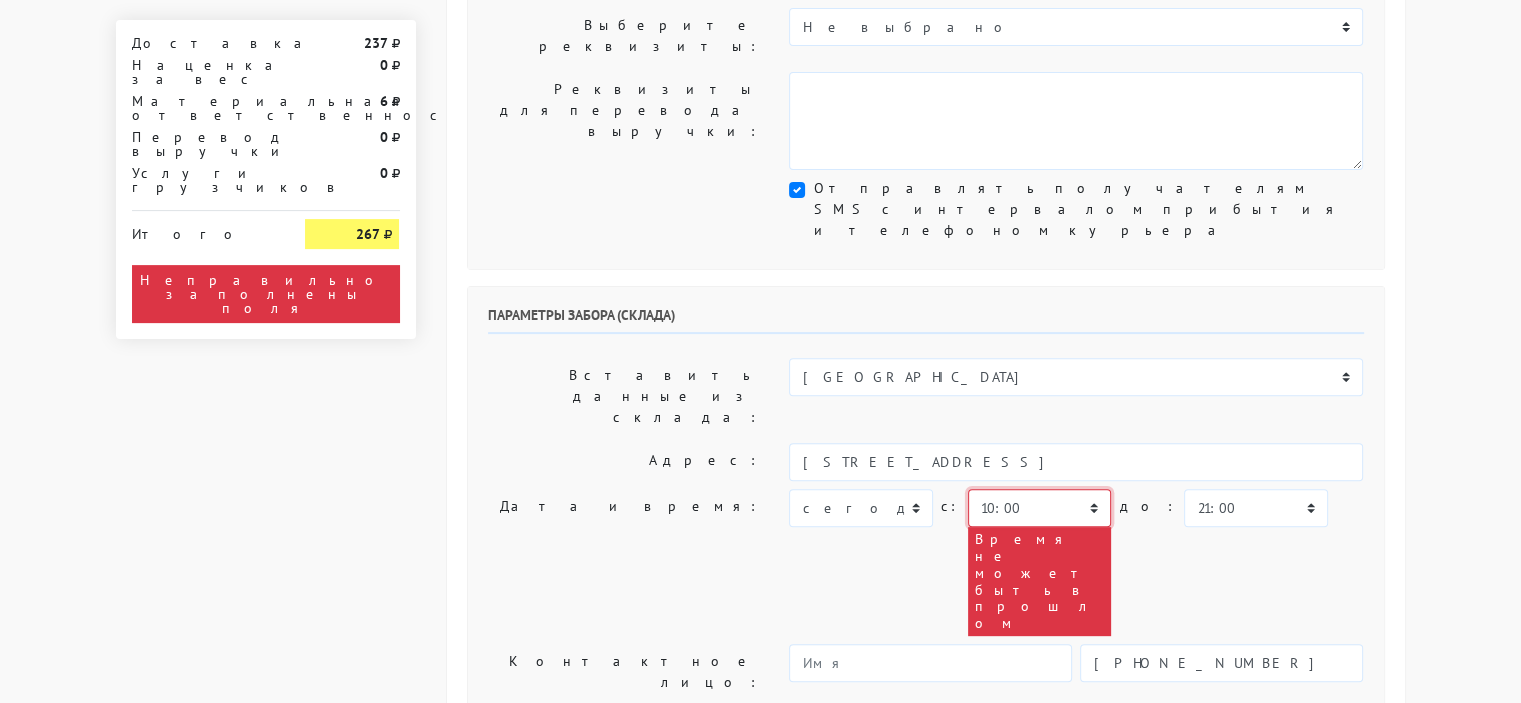 select on "14:30" 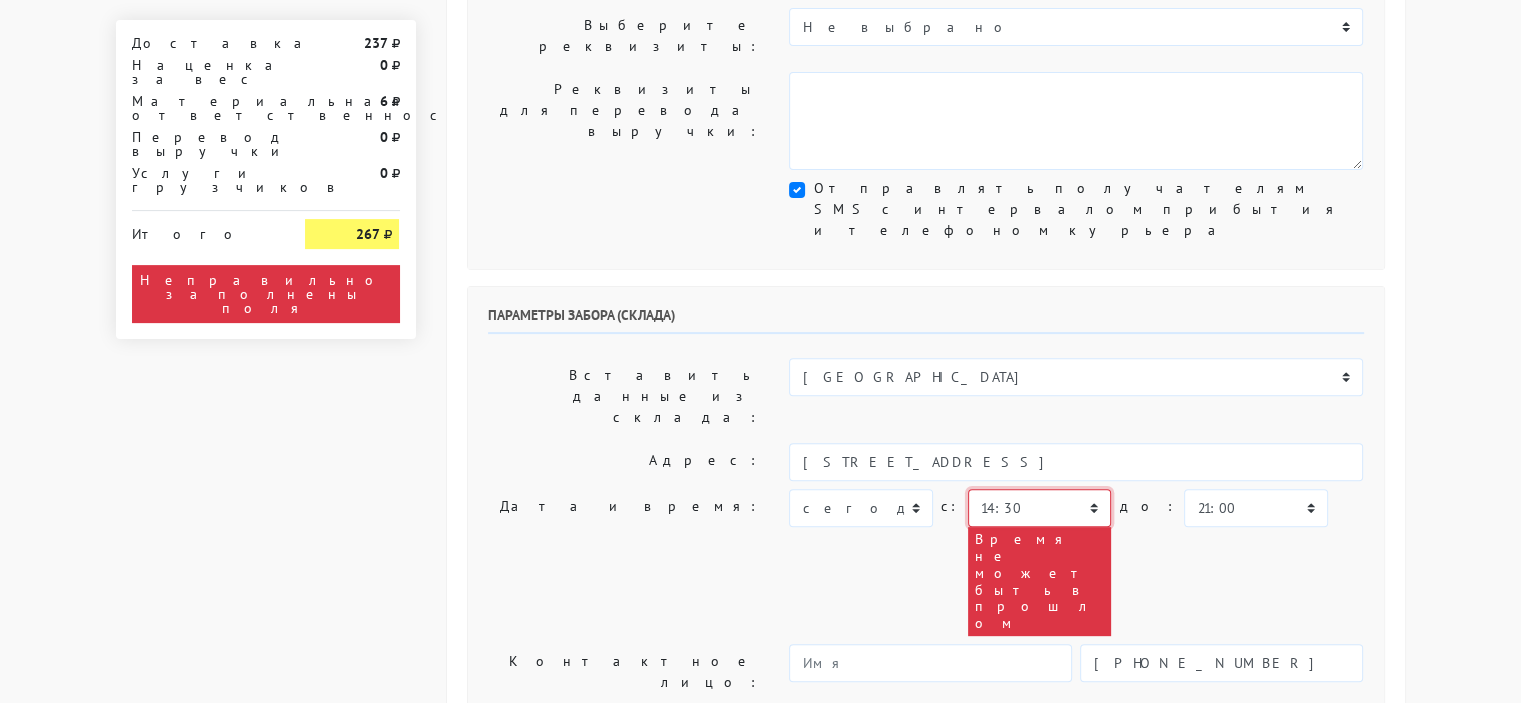 click on "00:00
00:30
01:00
01:30
02:00
02:30
03:00
03:30
04:00 04:30 05:00 05:30 06:00 06:30 07:00 07:30 08:00" at bounding box center (1039, 508) 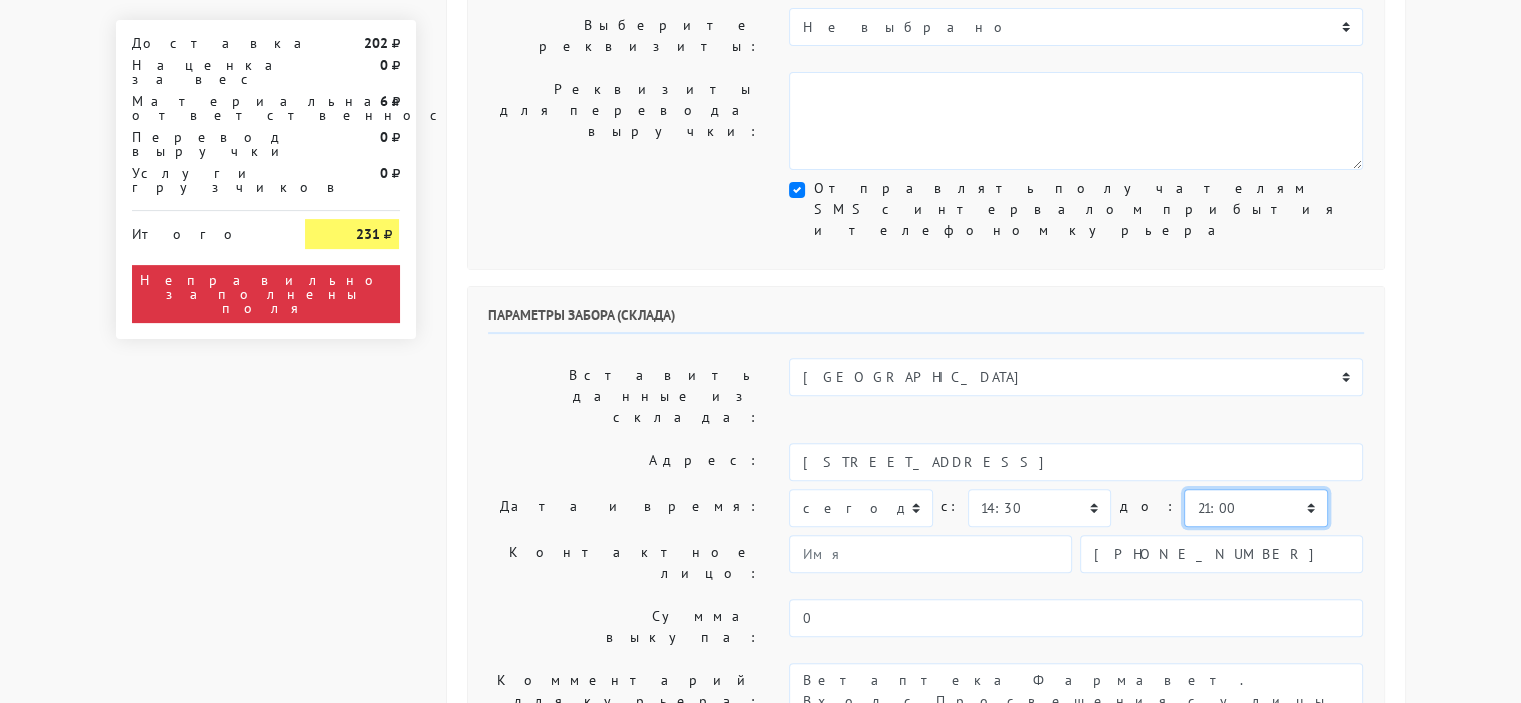 click on "00:00
00:30
01:00
01:30
02:00
02:30
03:00
03:30
04:00 04:30 05:00 05:30 06:00 06:30 07:00 07:30 08:00" at bounding box center (1255, 508) 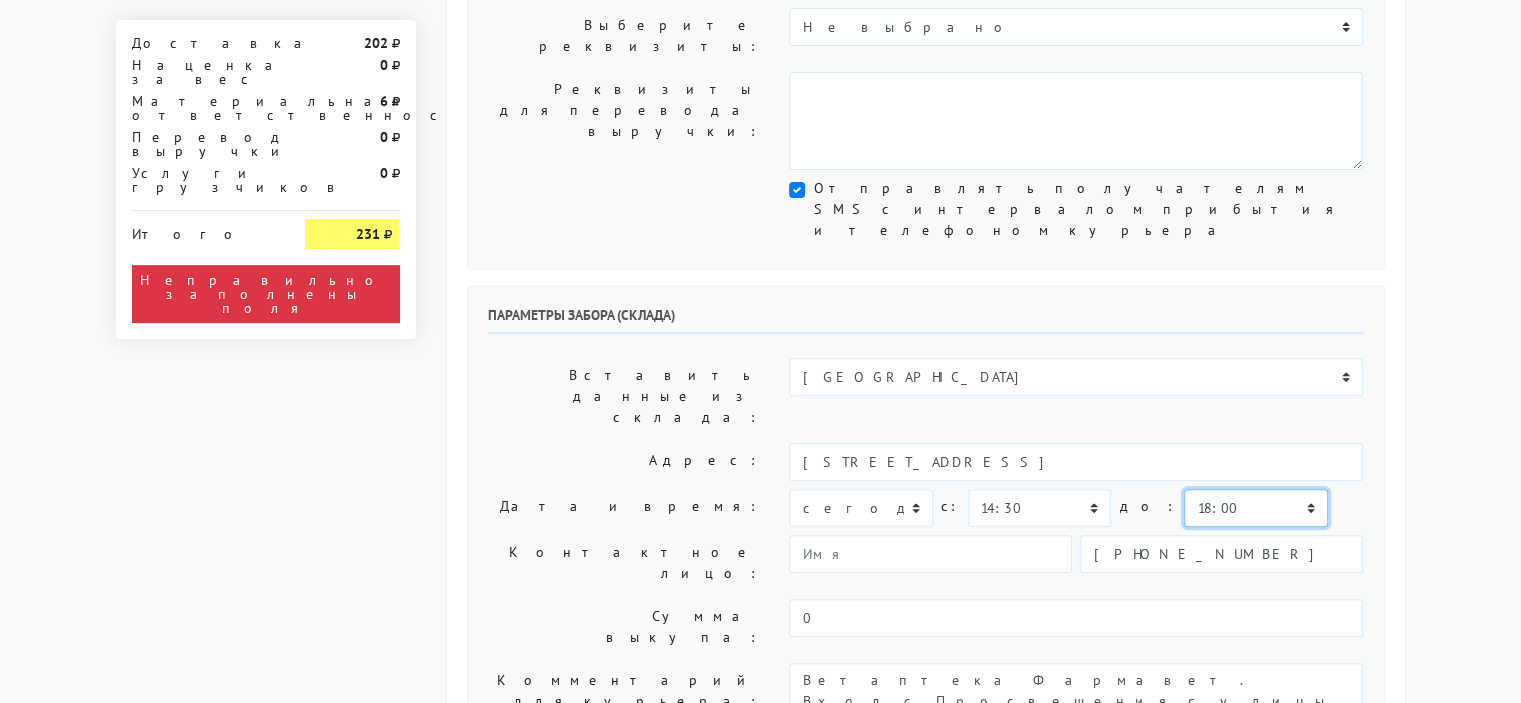 click on "00:00
00:30
01:00
01:30
02:00
02:30
03:00
03:30
04:00 04:30 05:00 05:30 06:00 06:30 07:00 07:30 08:00" at bounding box center [1255, 508] 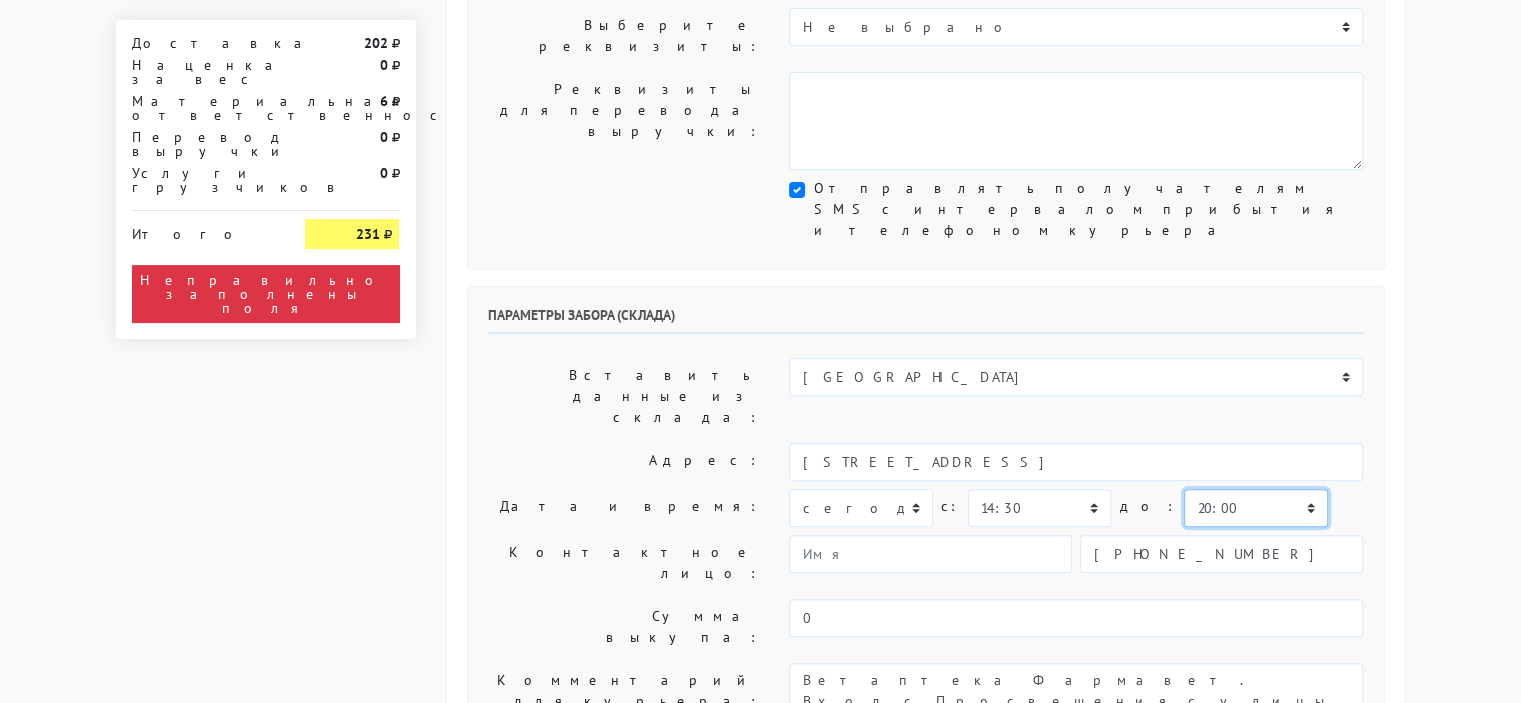 click on "00:00
00:30
01:00
01:30
02:00
02:30
03:00
03:30
04:00 04:30 05:00 05:30 06:00 06:30 07:00 07:30 08:00" at bounding box center [1255, 508] 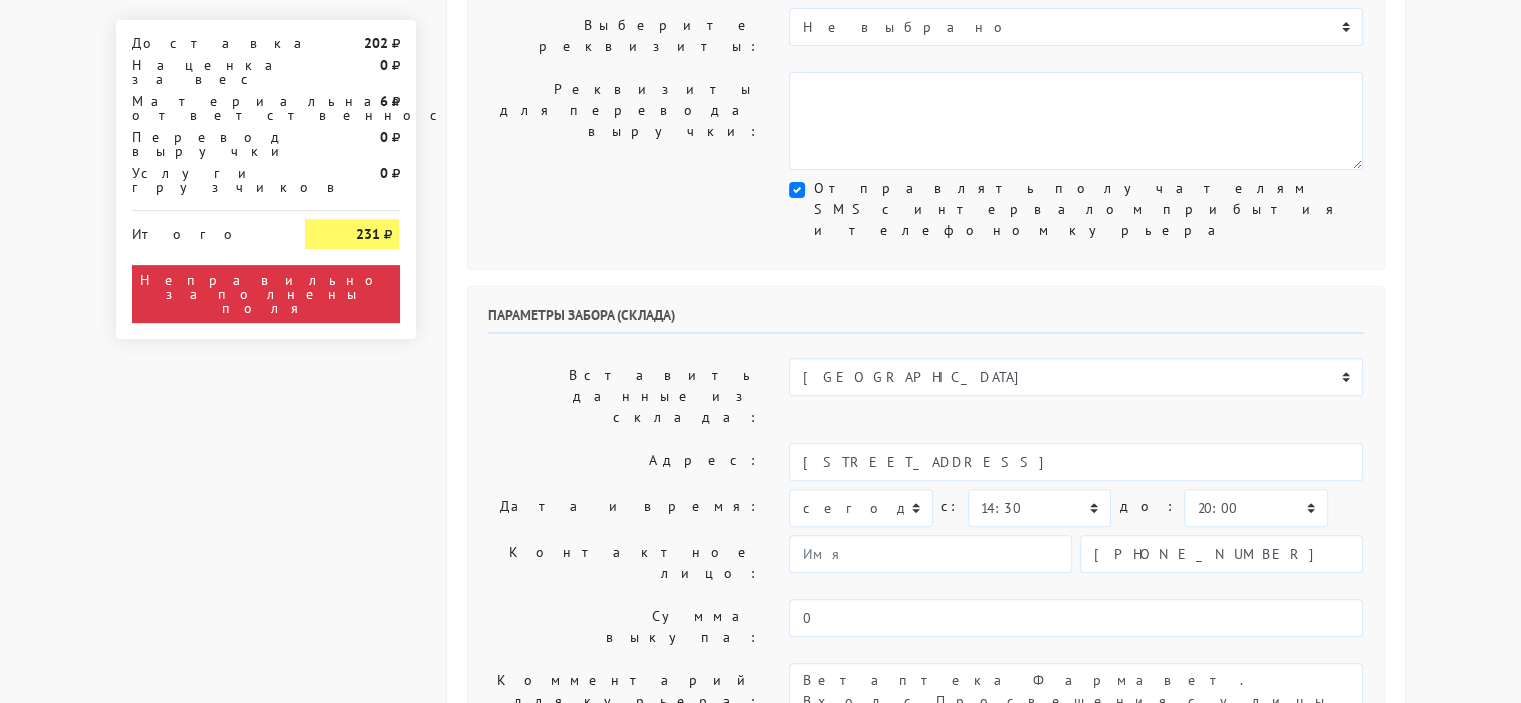 click on "Дата и время:" at bounding box center (624, 508) 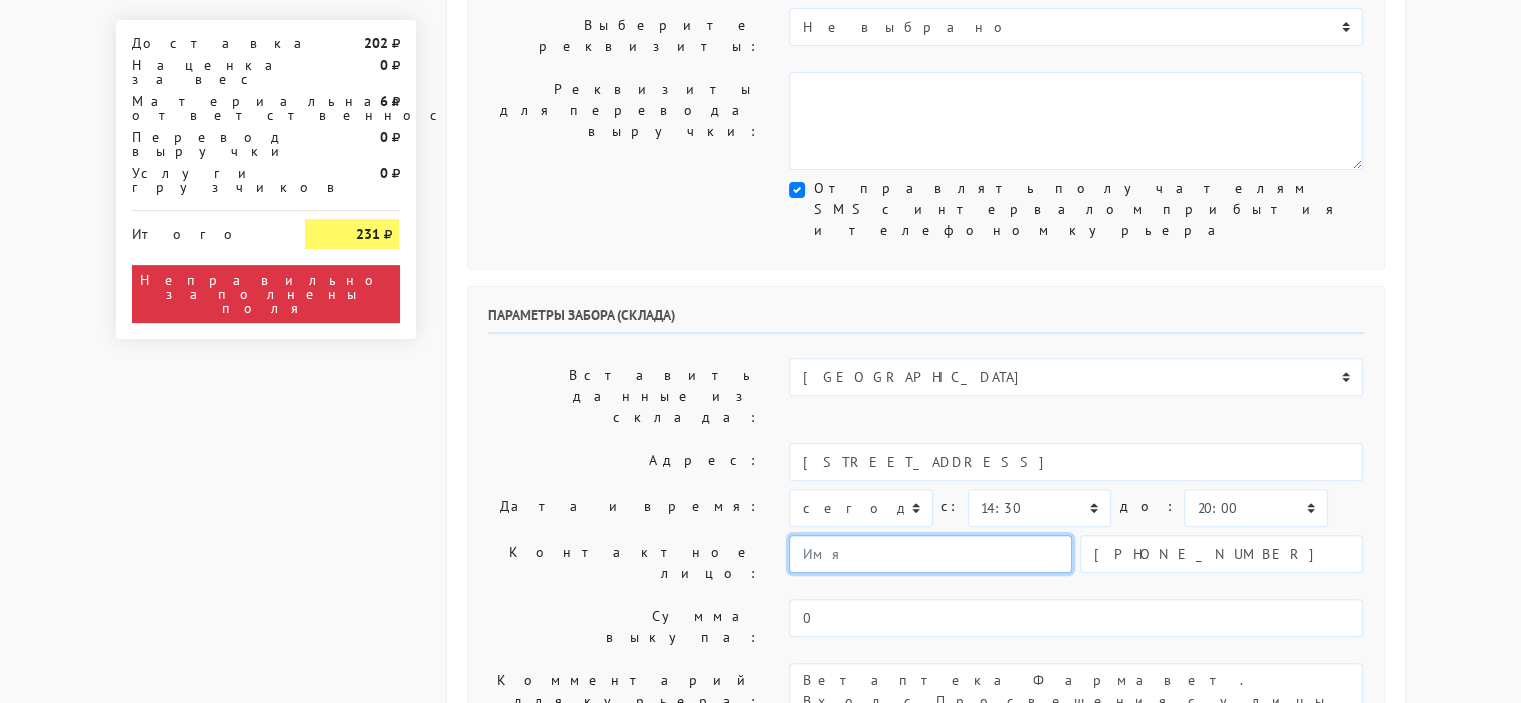 click at bounding box center (930, 554) 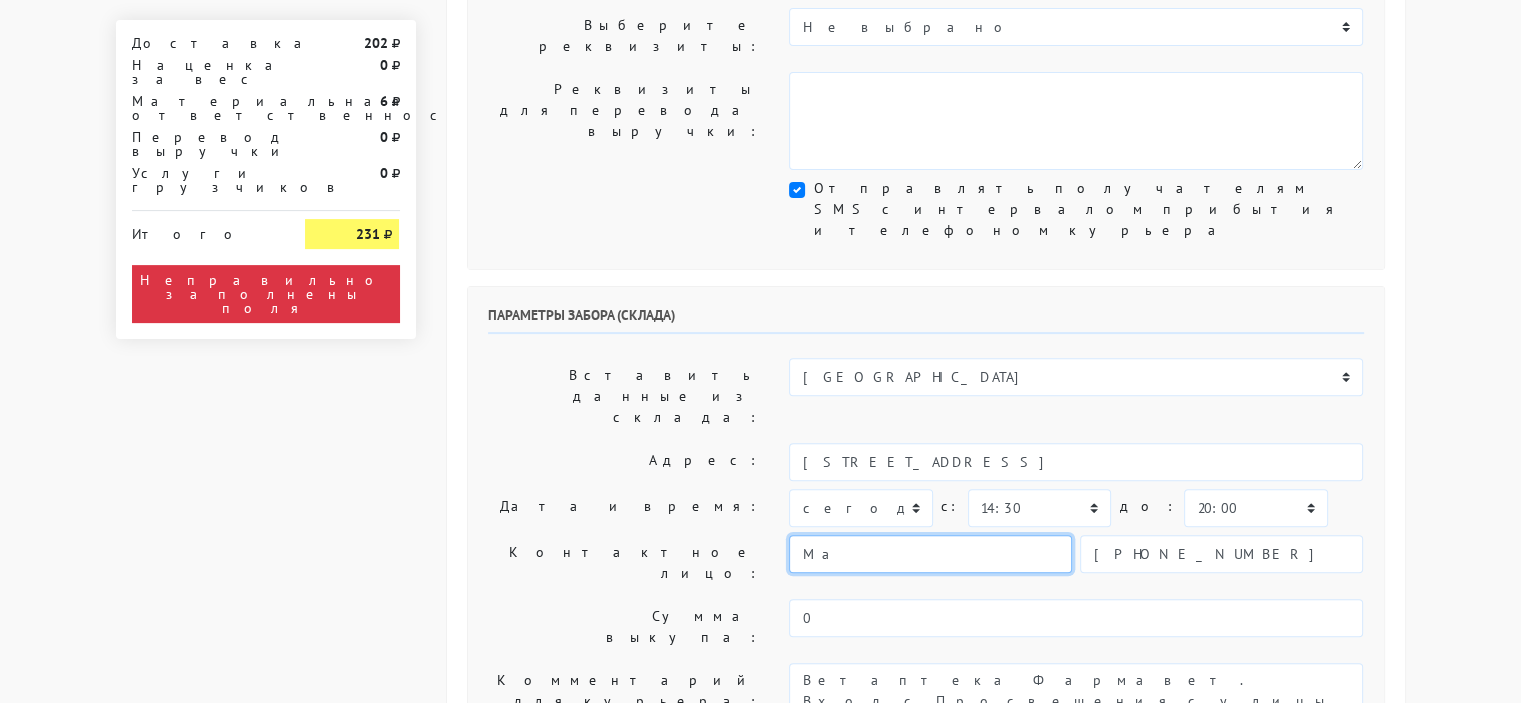 type on "М" 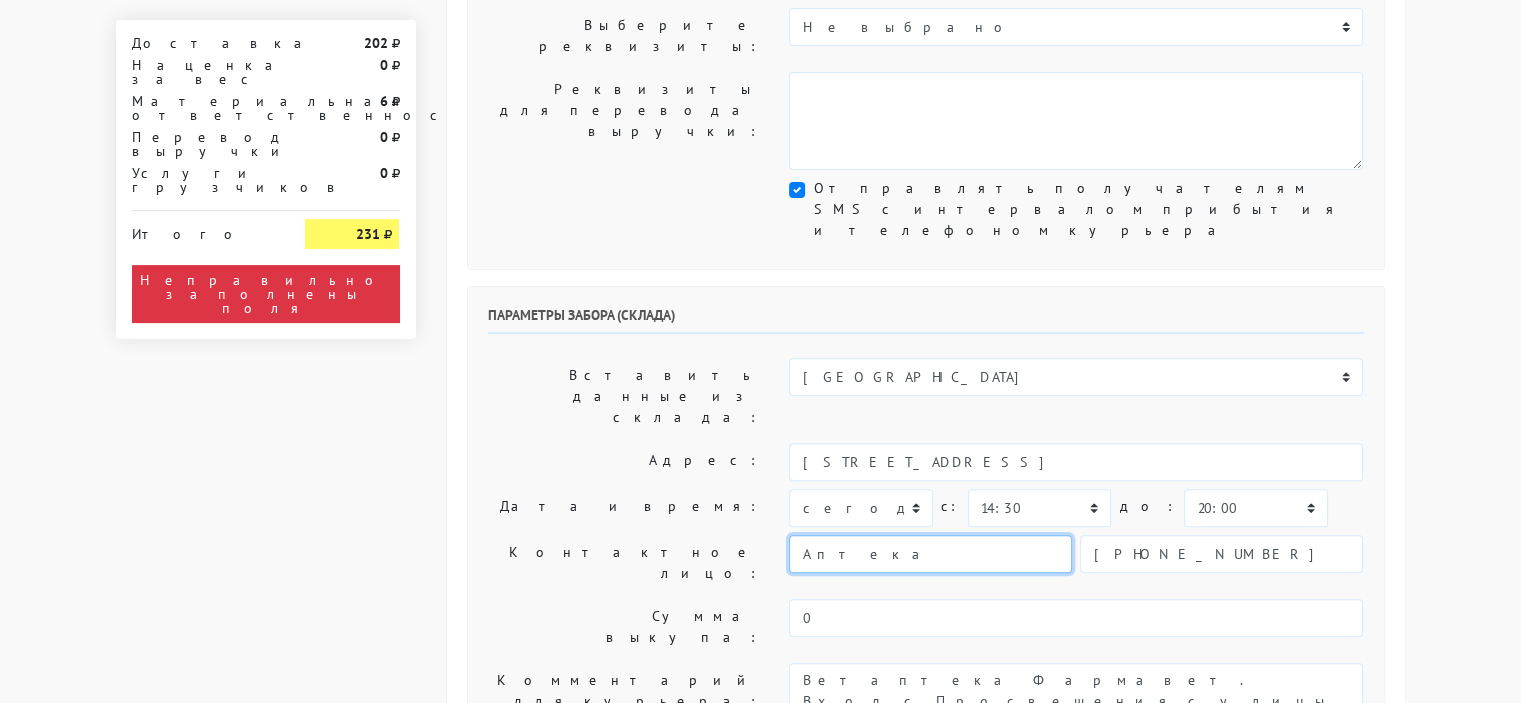 type on "Аптека" 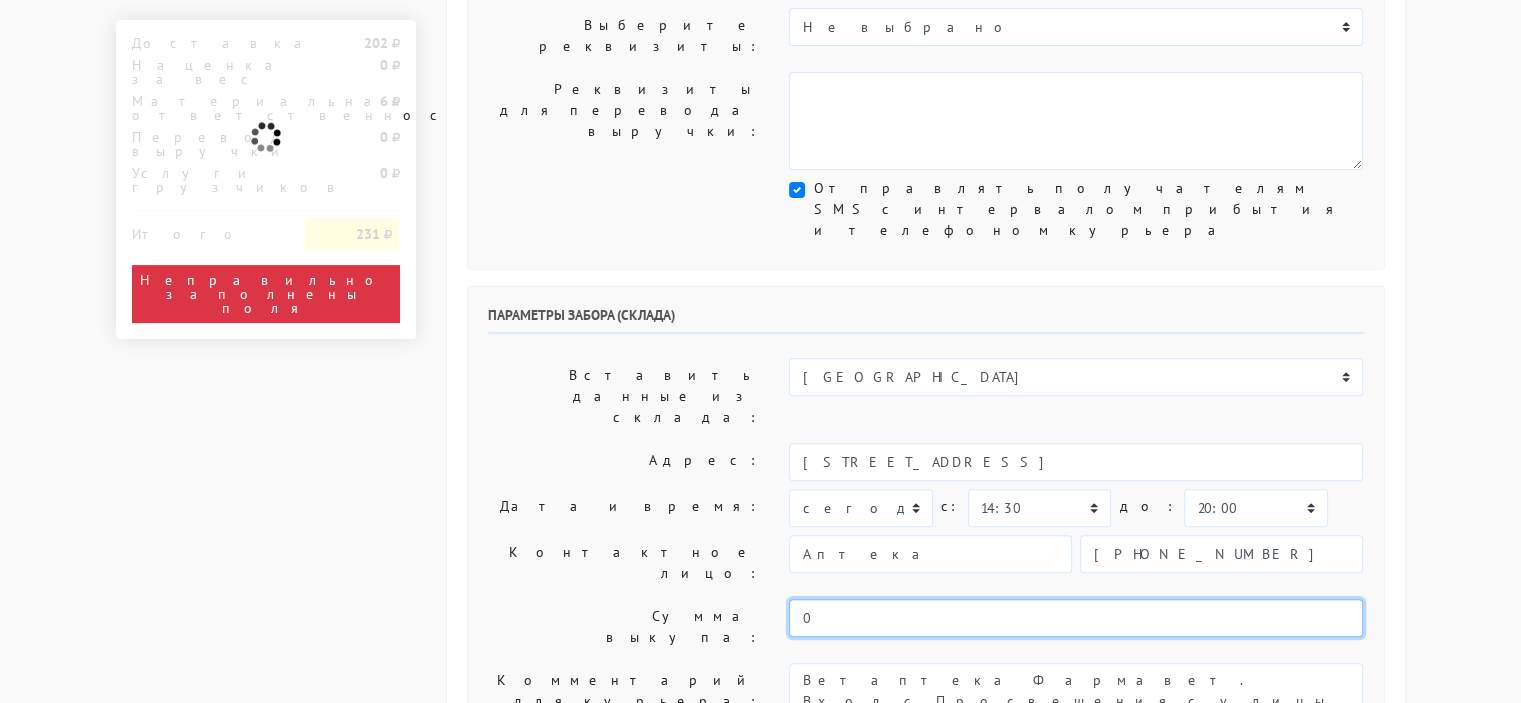 click on "0" at bounding box center (1076, 618) 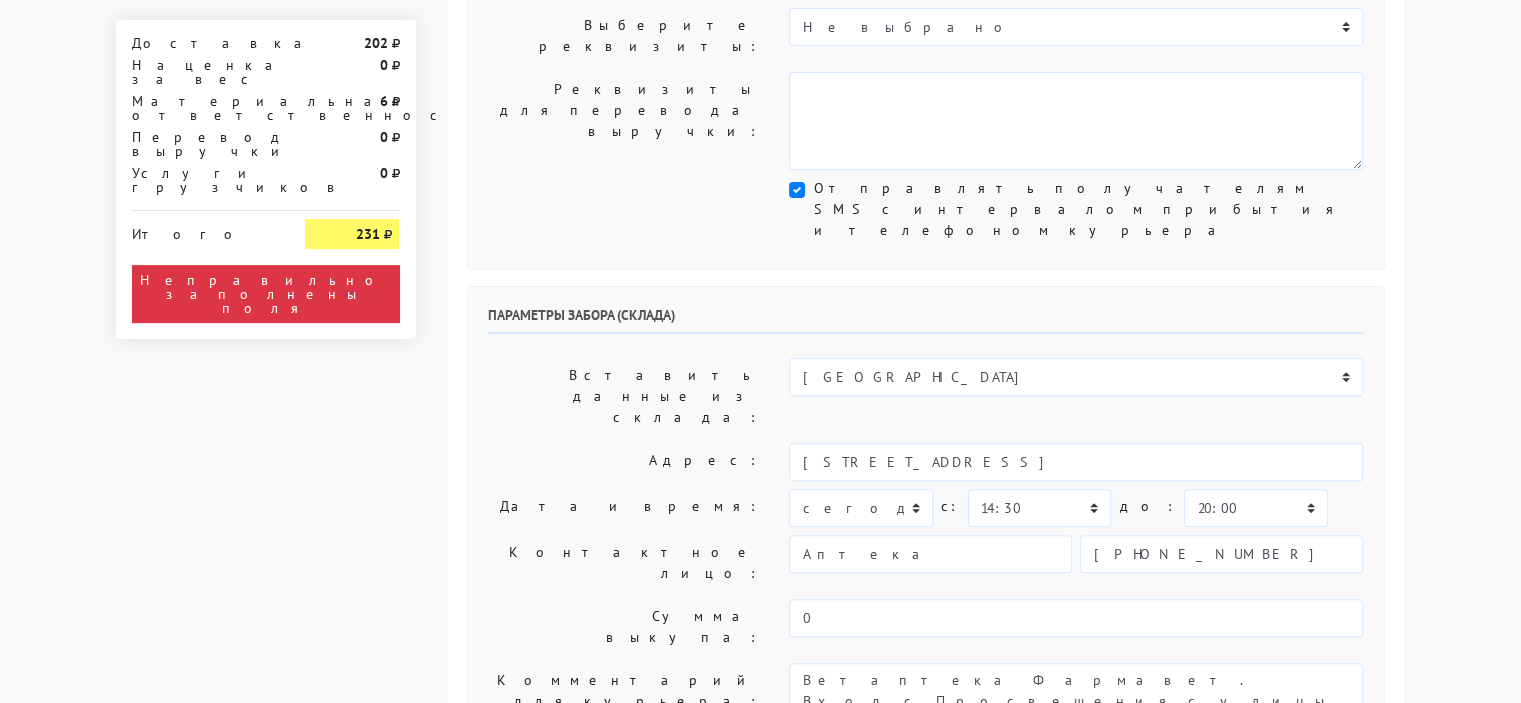 click on "Контактное лицо:" at bounding box center (624, 563) 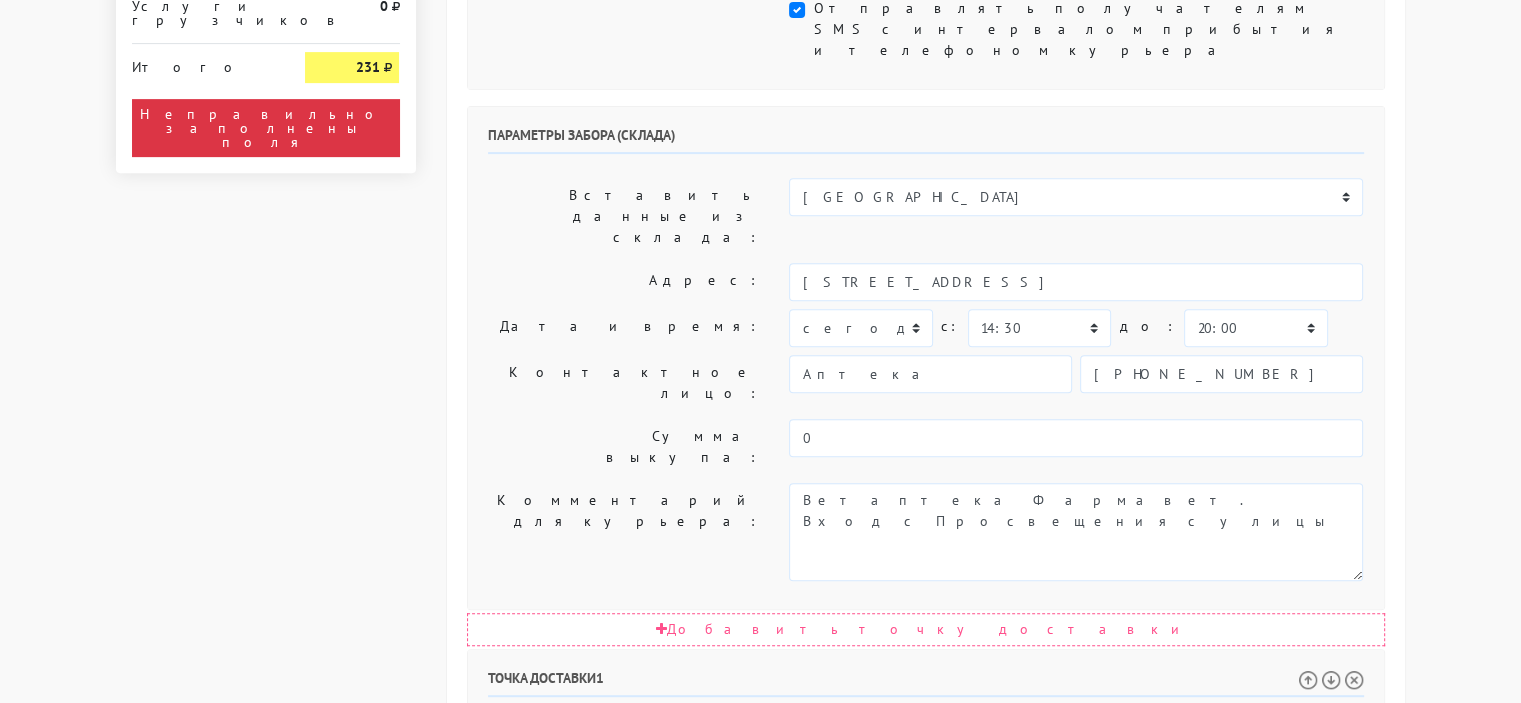scroll, scrollTop: 800, scrollLeft: 0, axis: vertical 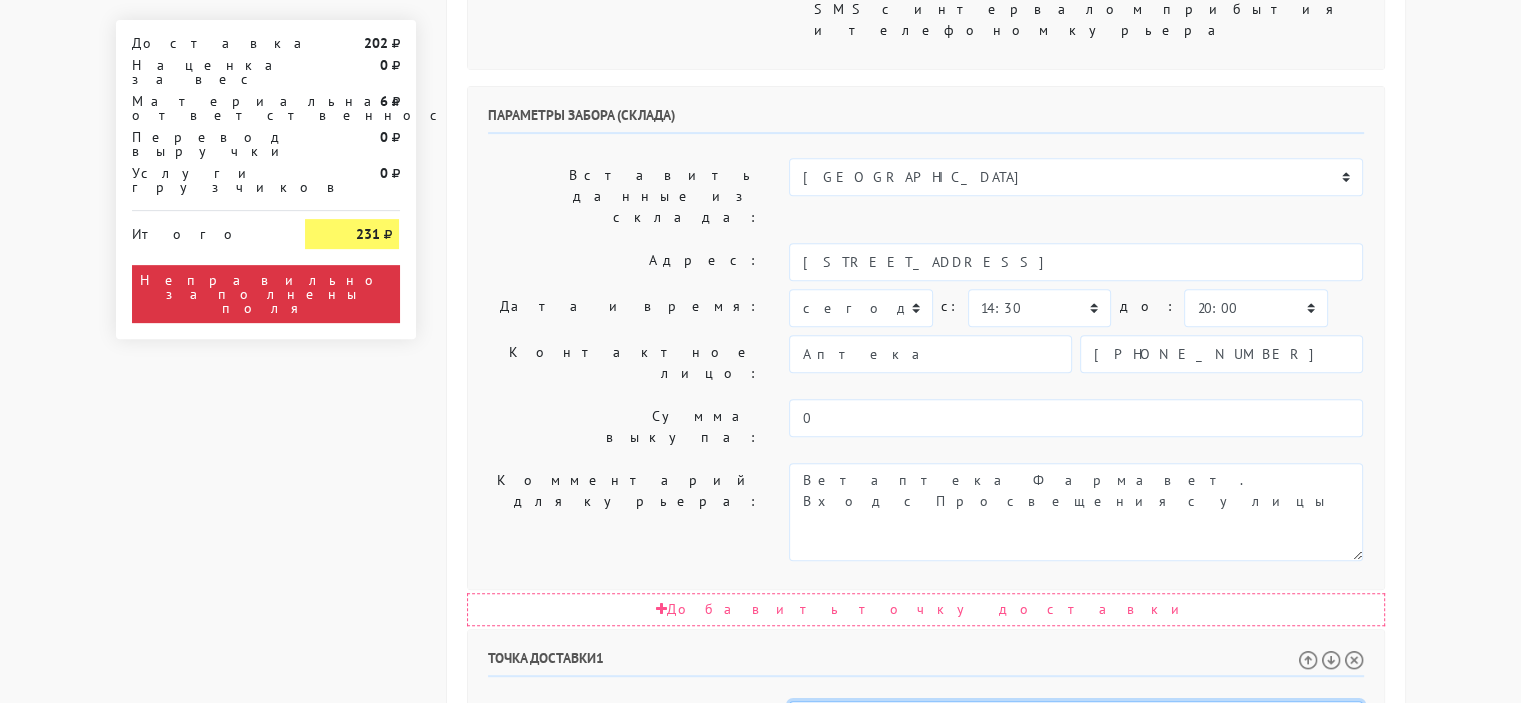 click on "[GEOGRAPHIC_DATA]" at bounding box center (1076, 720) 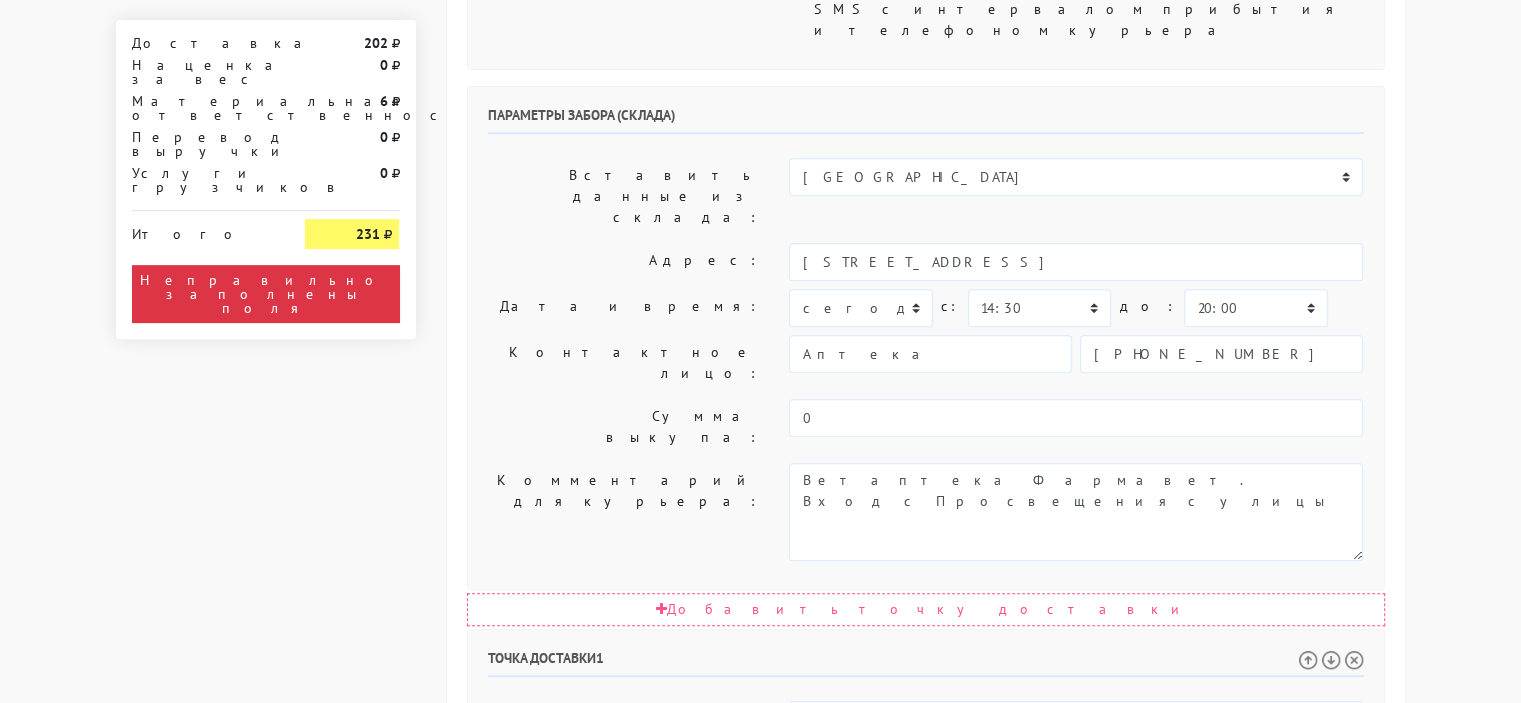 click on "Вставить данные из склада:" at bounding box center [624, 739] 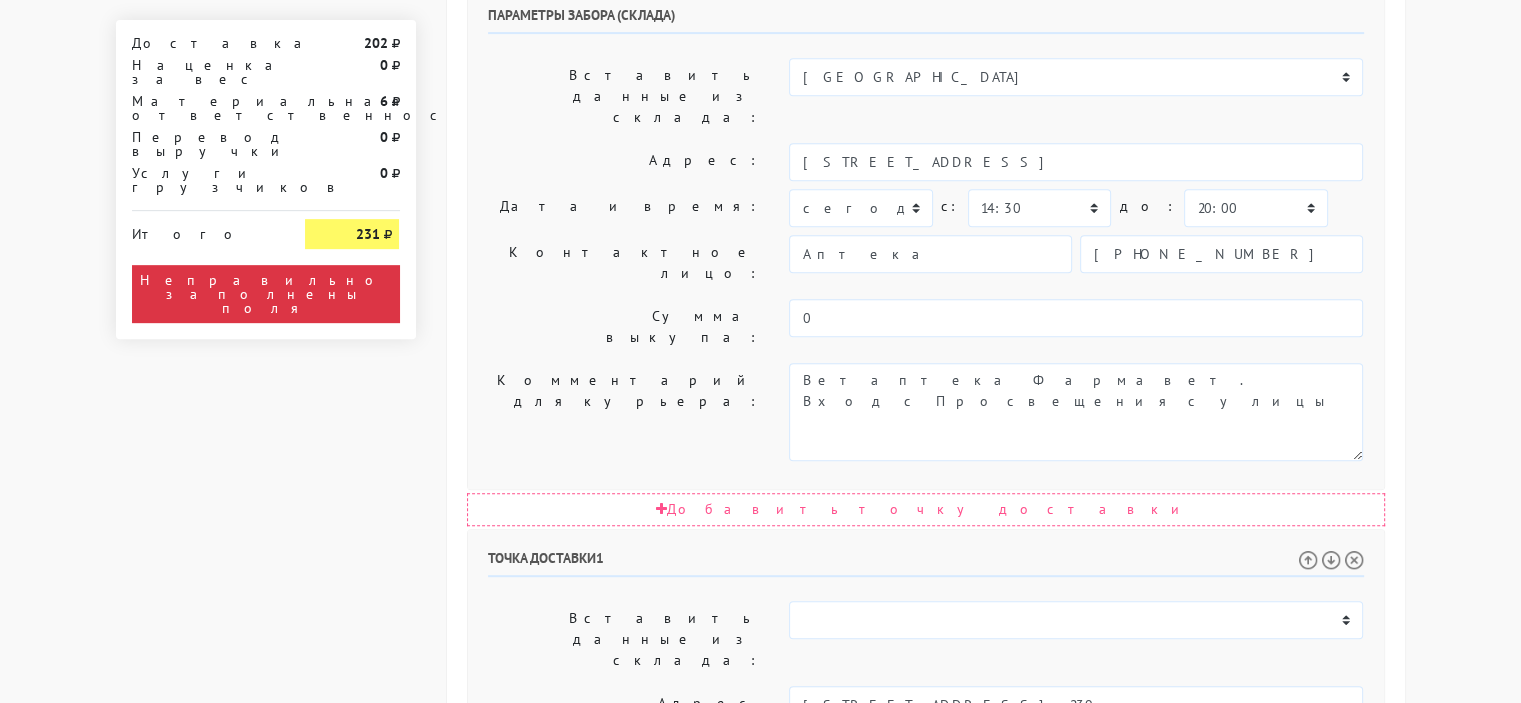 scroll, scrollTop: 1000, scrollLeft: 0, axis: vertical 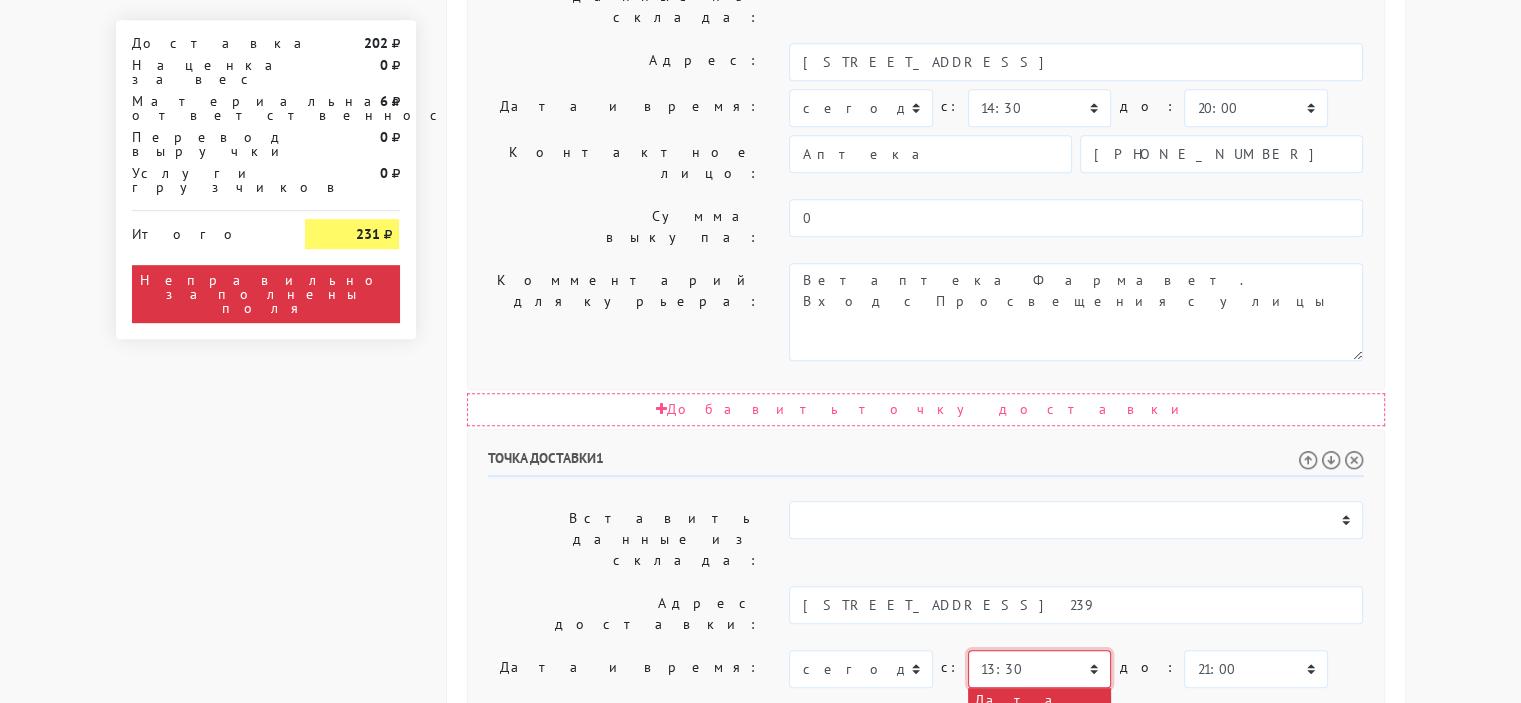 click on "00:00
00:30
01:00
01:30
02:00
02:30
03:00
03:30 04:00 04:30 05:00 05:30 06:00 06:30 07:00 07:30 08:00 08:30 09:00" at bounding box center [1039, 669] 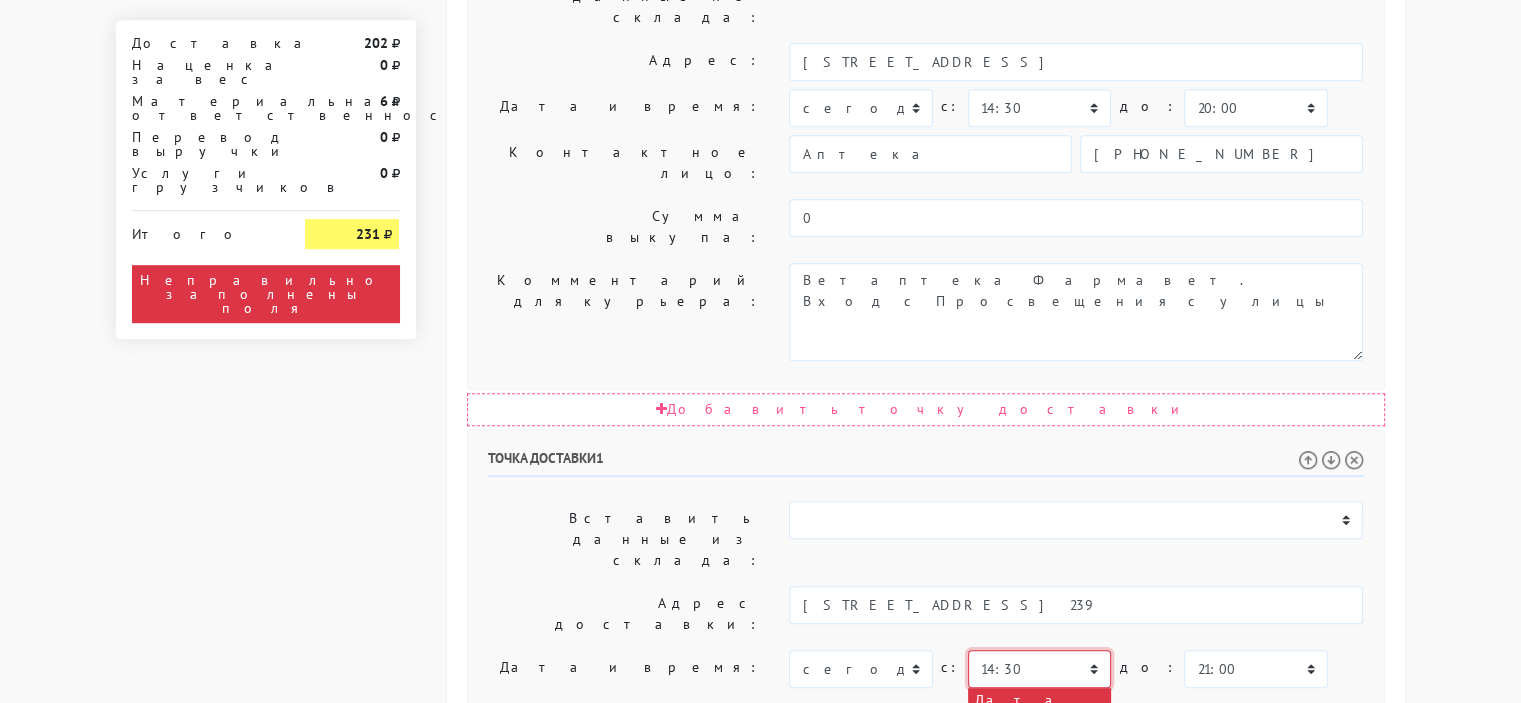 click on "00:00
00:30
01:00
01:30
02:00
02:30
03:00
03:30 04:00 04:30 05:00 05:30 06:00 06:30 07:00 07:30 08:00 08:30 09:00" at bounding box center (1039, 669) 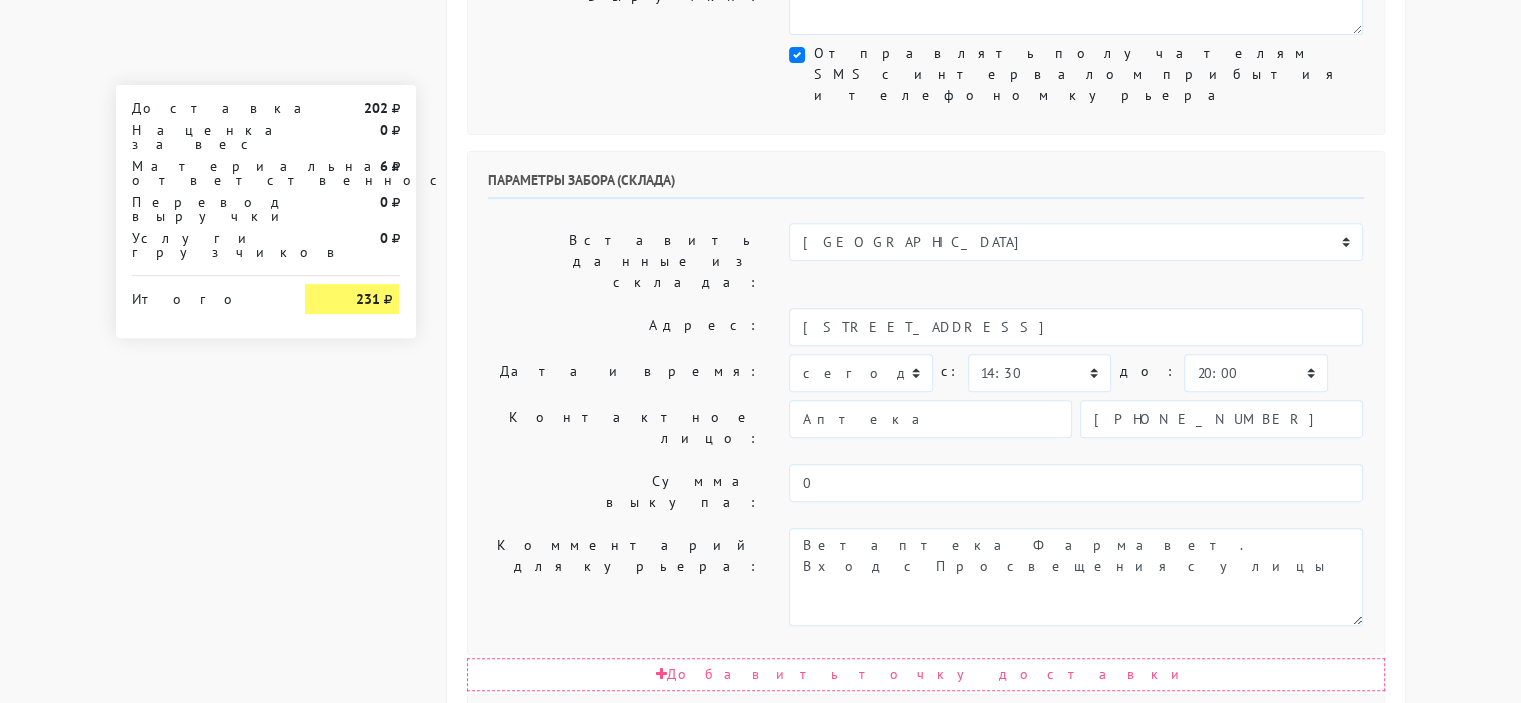 scroll, scrollTop: 700, scrollLeft: 0, axis: vertical 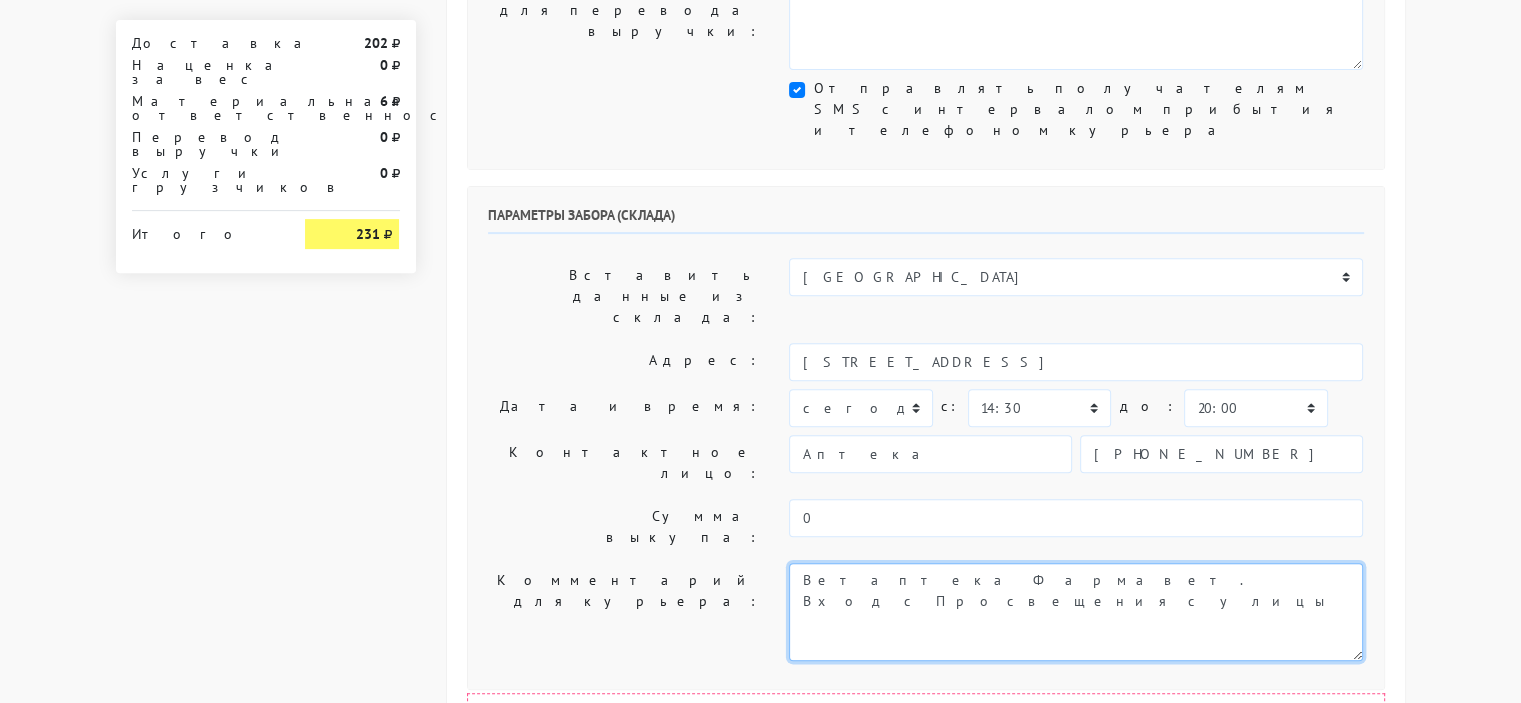 click on "Ветаптека Фармавет. Вход с Просвещения с улицы" at bounding box center [1076, 612] 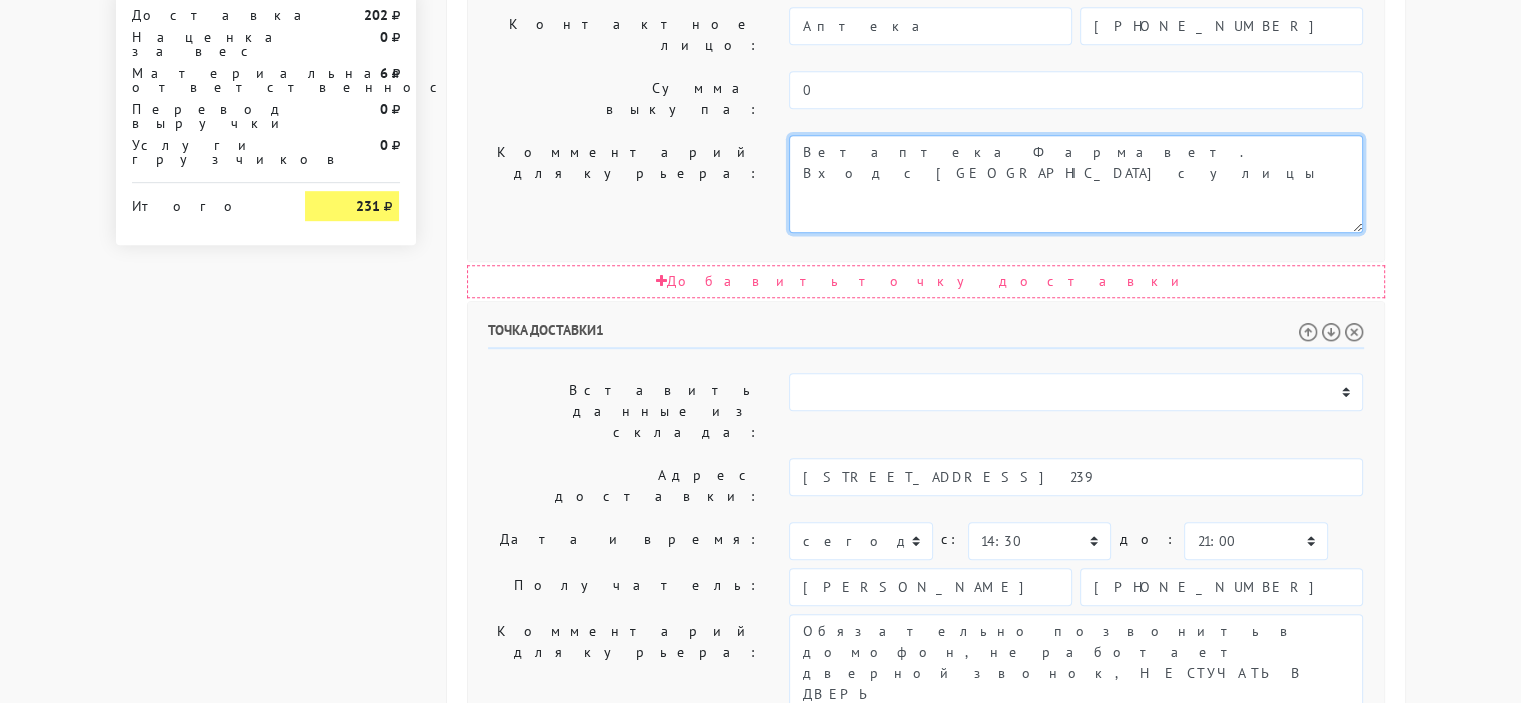 scroll, scrollTop: 1136, scrollLeft: 0, axis: vertical 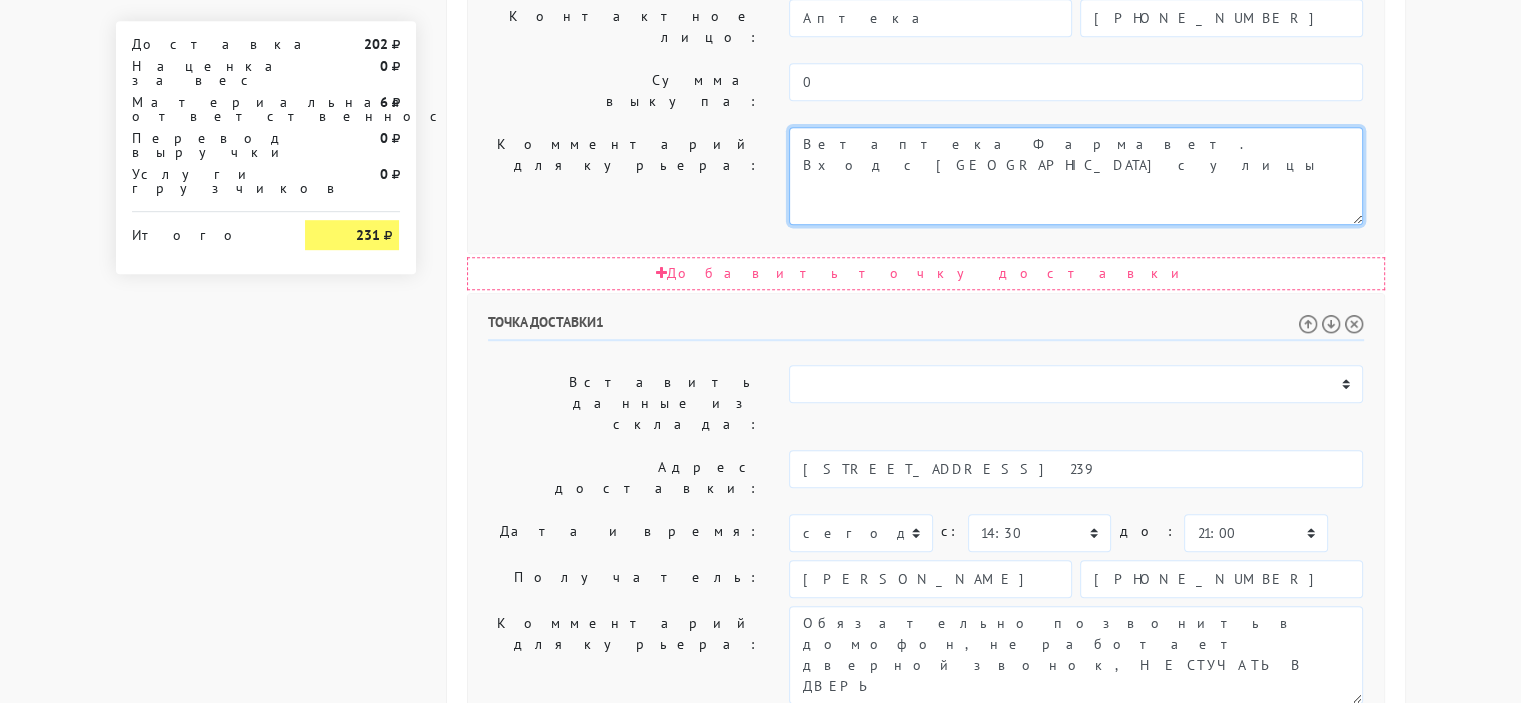 type on "Ветаптека Фармавет. Вход с проспекта Просвещения с улицы" 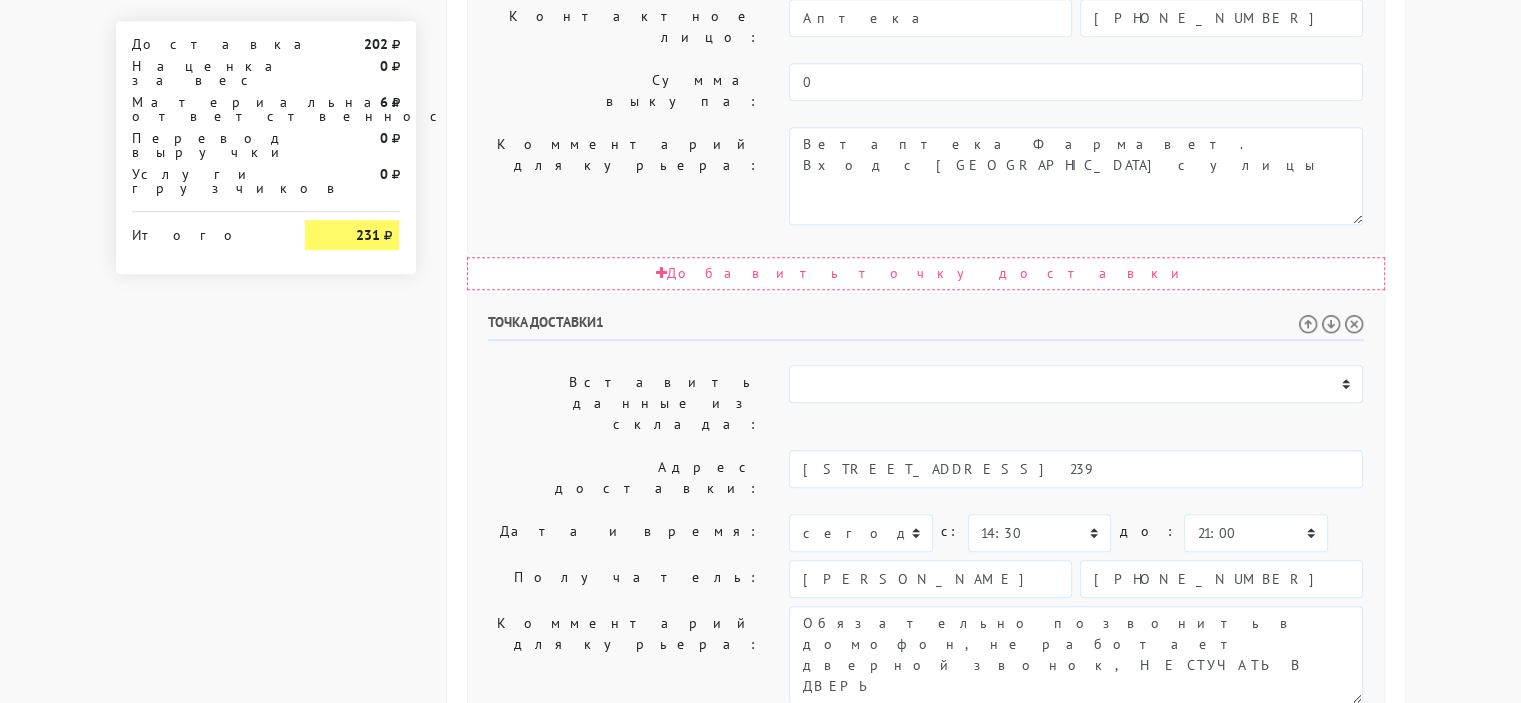 click on "Получить наличные на точке (руб.):" at bounding box center [624, 750] 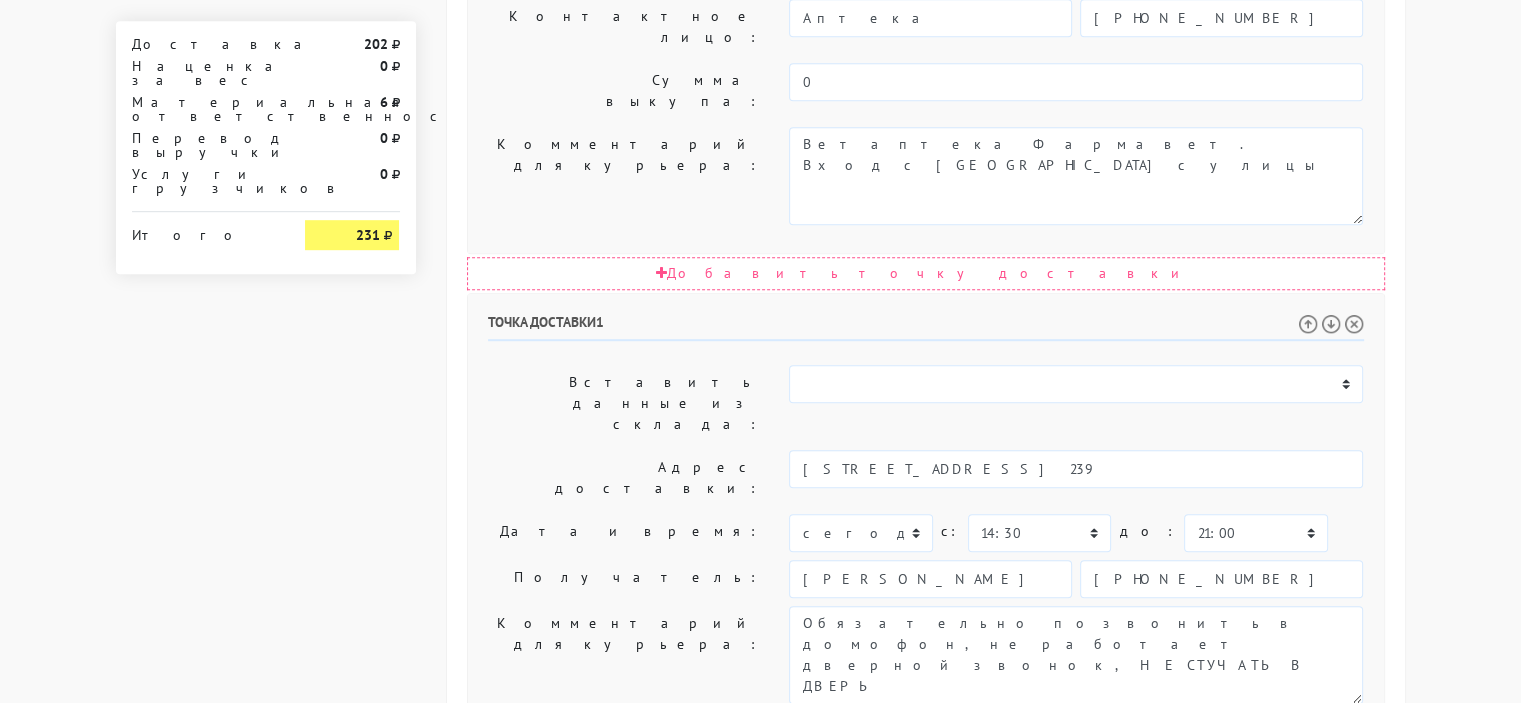 click on "Создать заказ в Dostavista" at bounding box center [571, 1062] 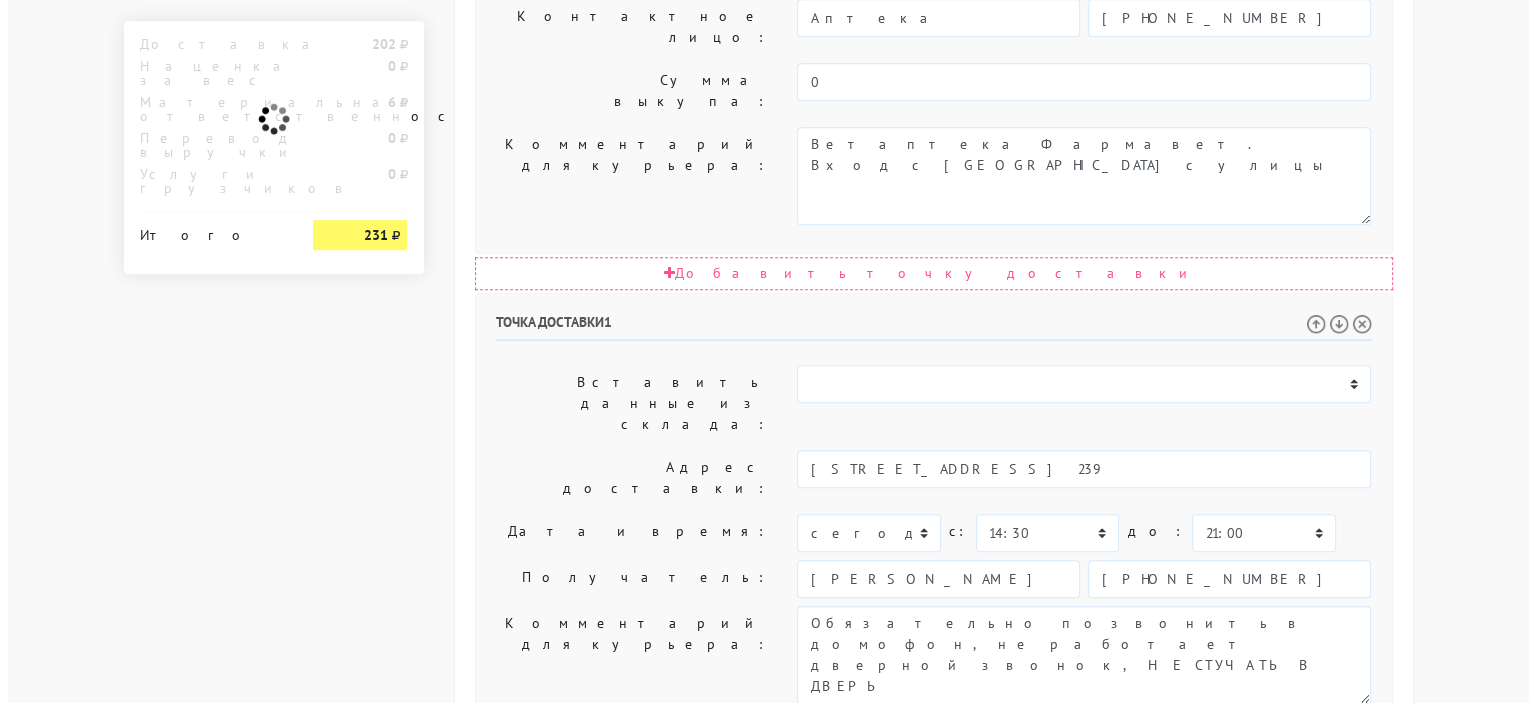 scroll, scrollTop: 0, scrollLeft: 0, axis: both 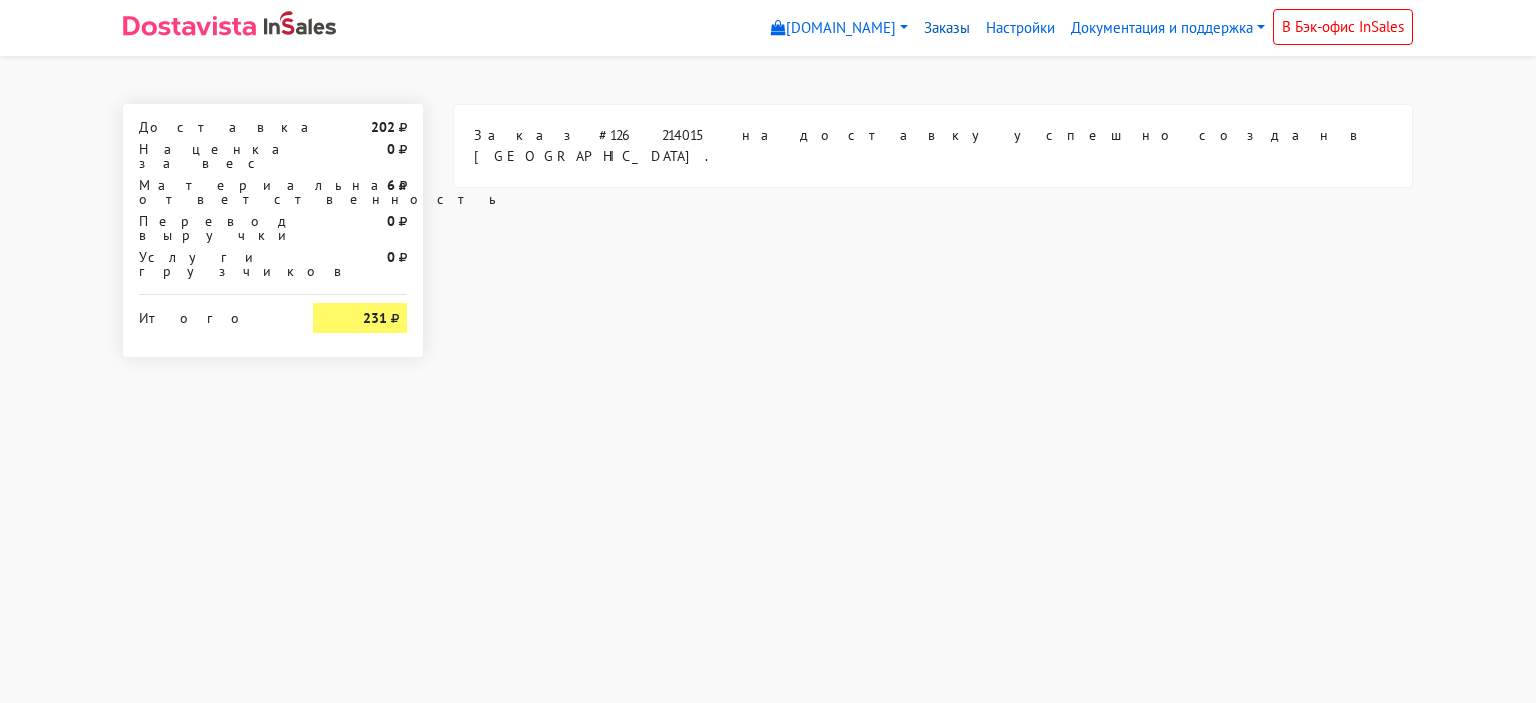 click on "Заказы" at bounding box center (947, 28) 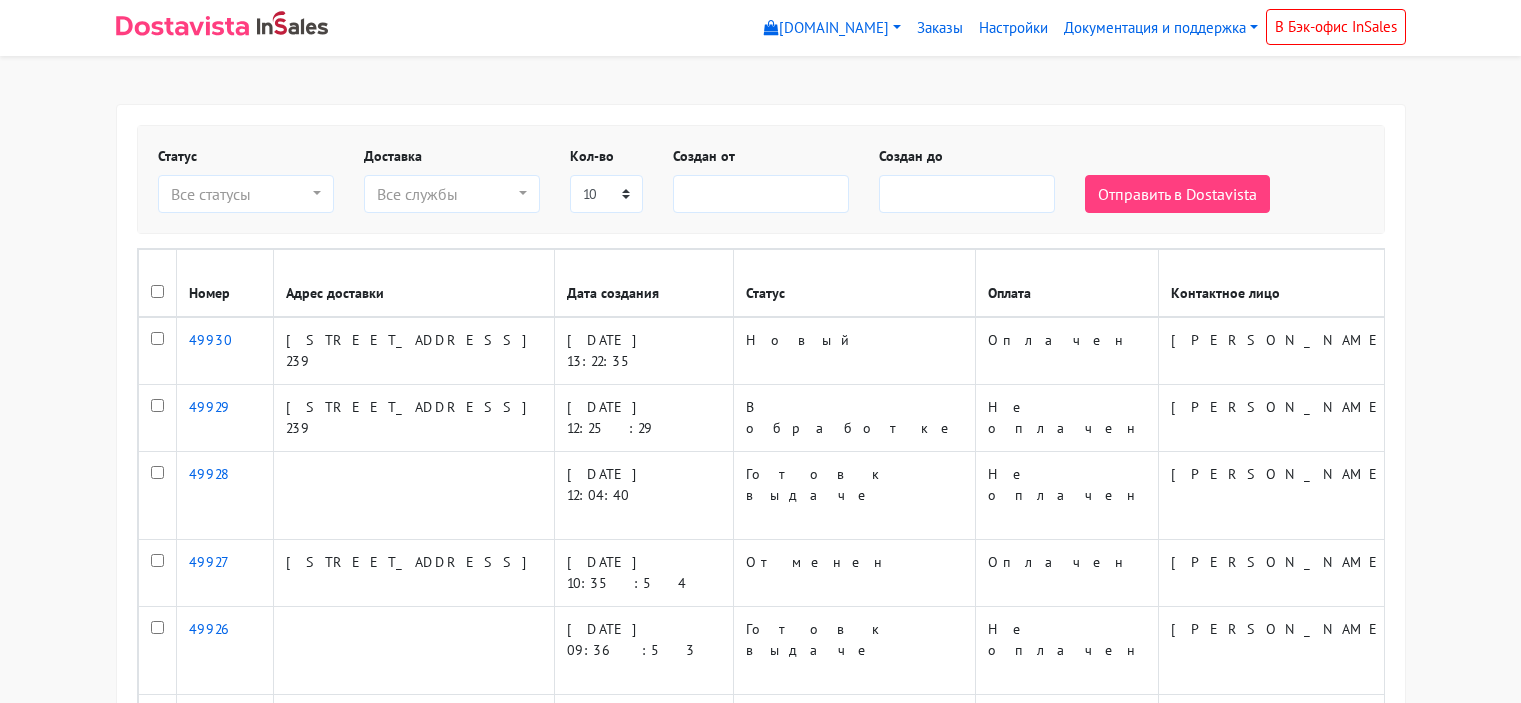 select 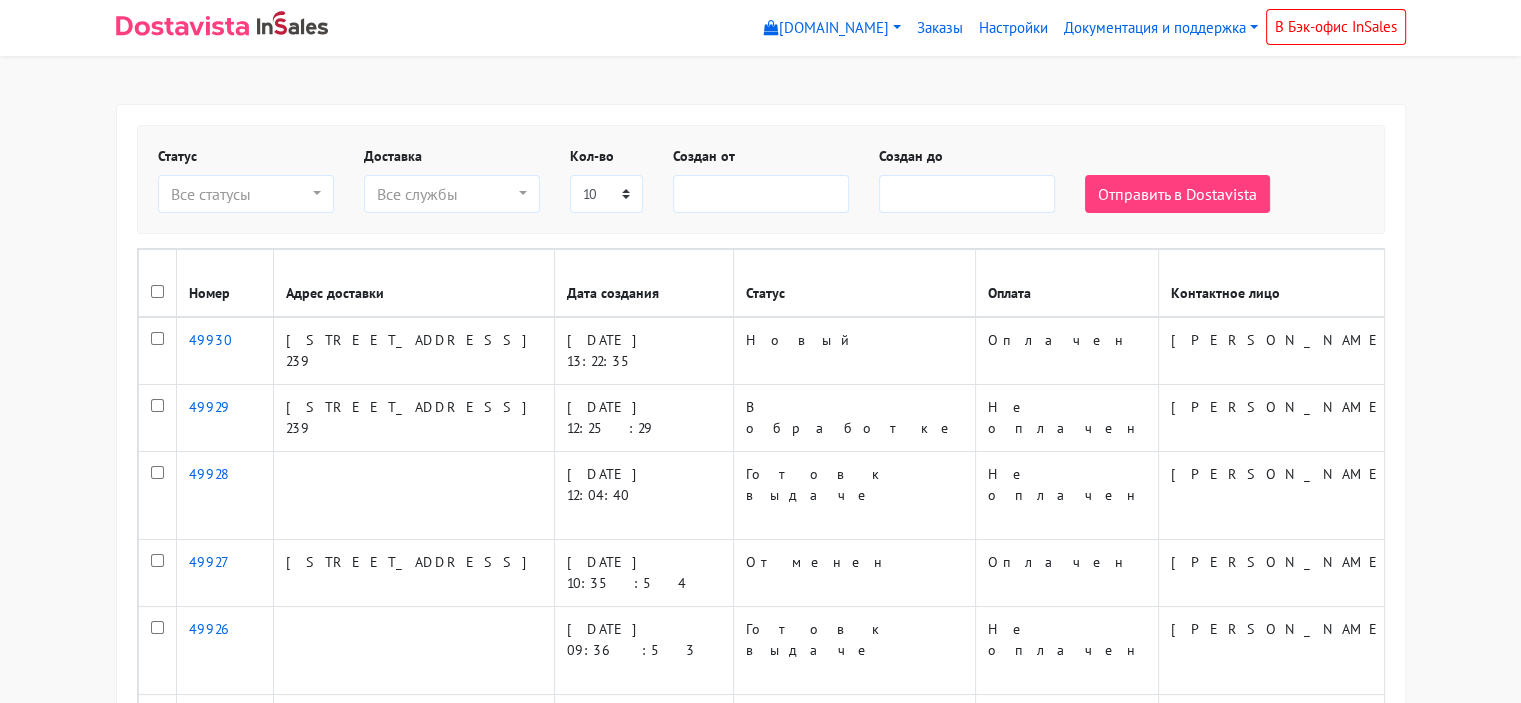 scroll, scrollTop: 100, scrollLeft: 0, axis: vertical 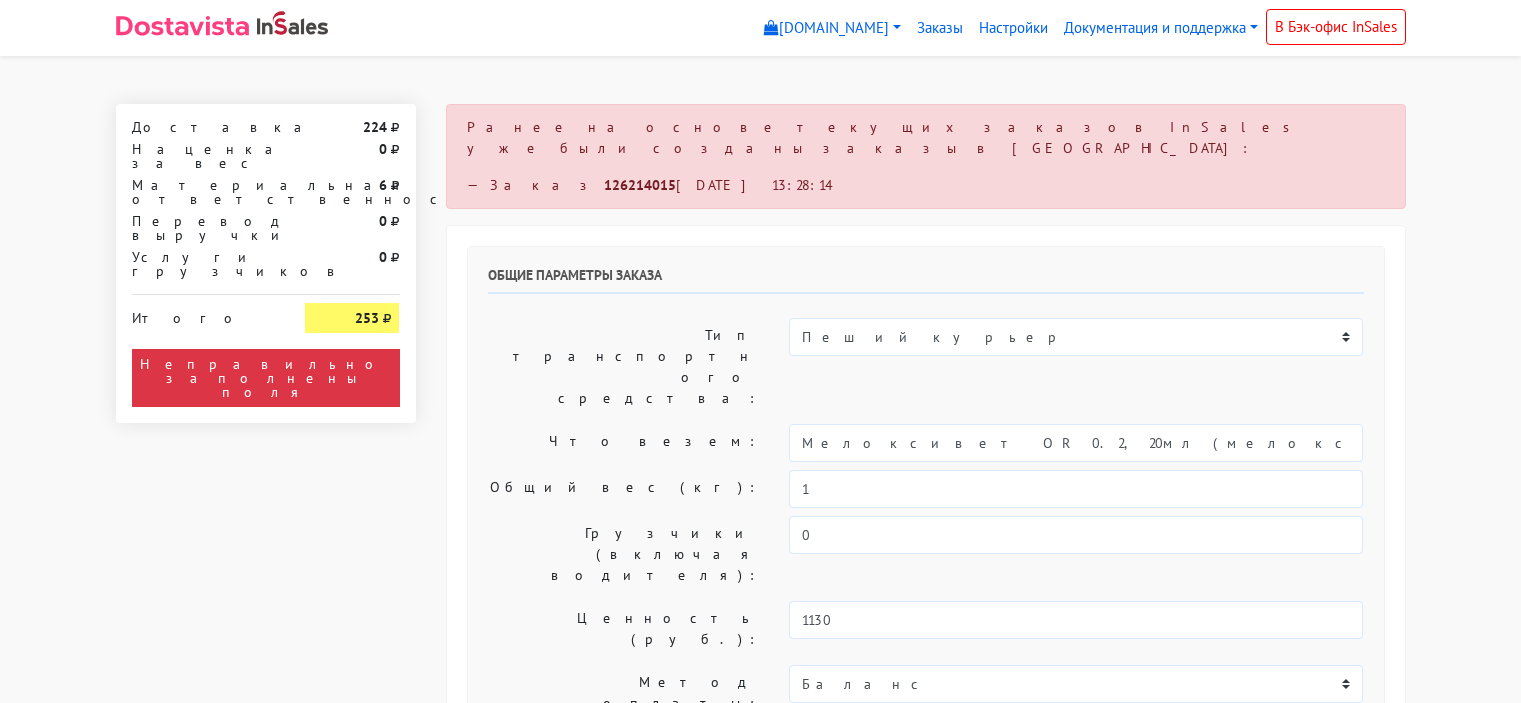 select on "10:00" 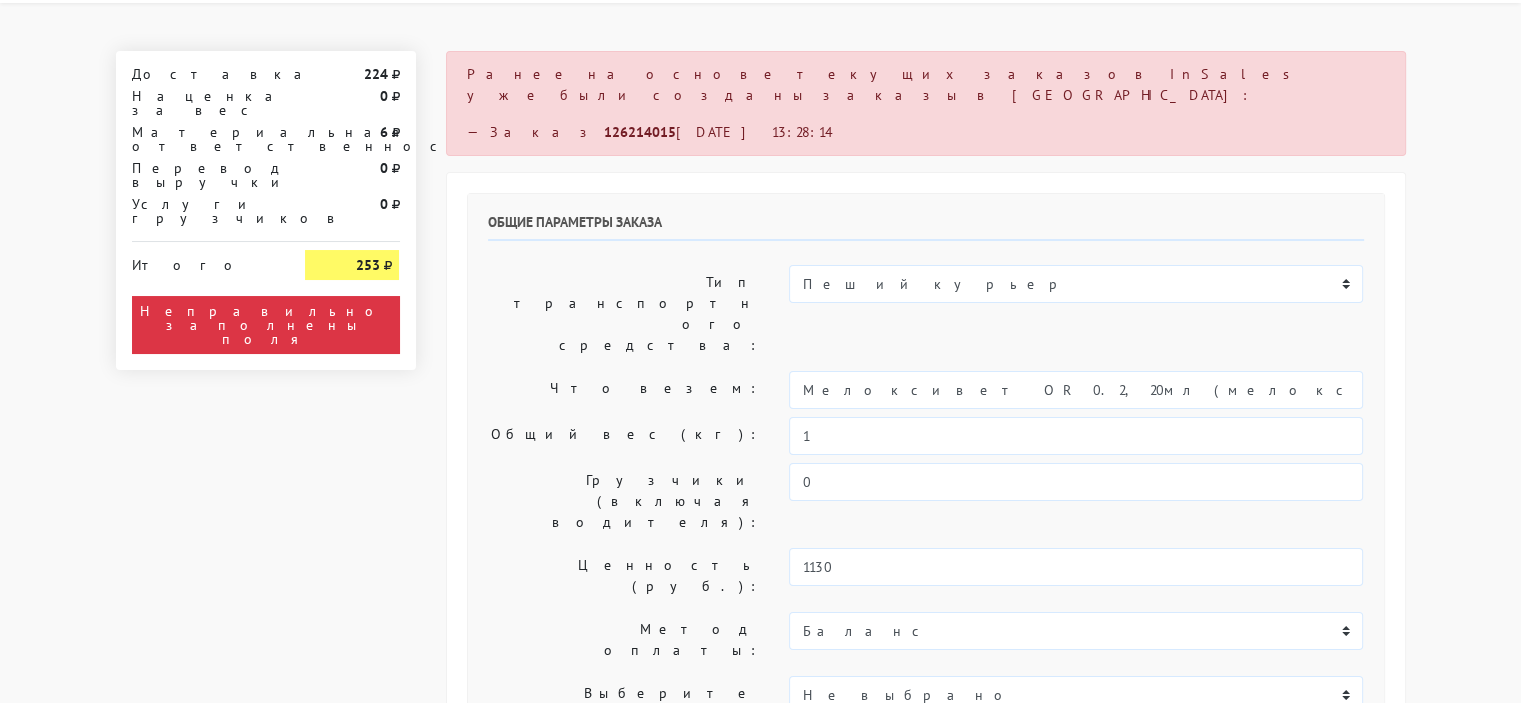 scroll, scrollTop: 100, scrollLeft: 0, axis: vertical 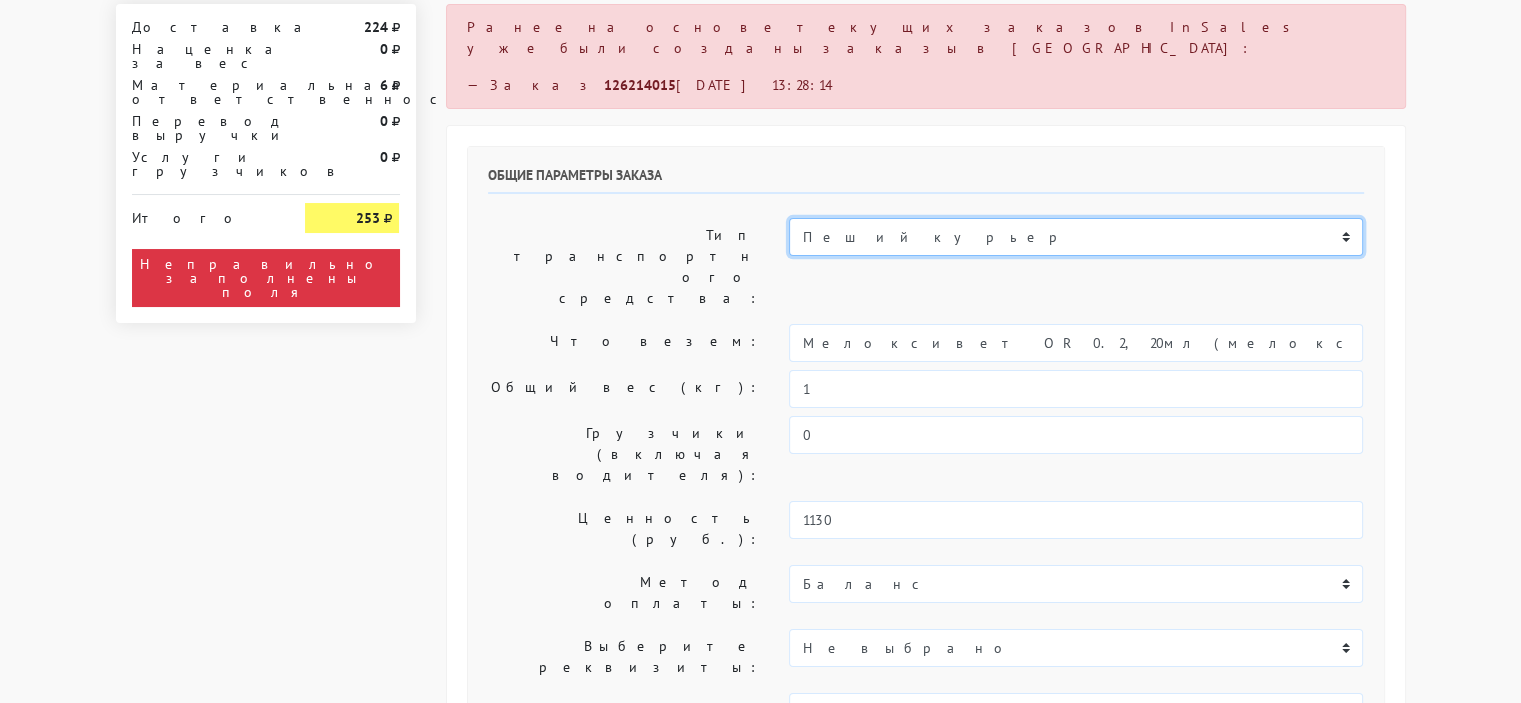 click on "Пеший курьер
Легковой автомобиль
Каблук (до 700 кг)
Микроавтобус / портер (до [DATE] кг)
Газель (до [DATE] кг)." at bounding box center [1076, 237] 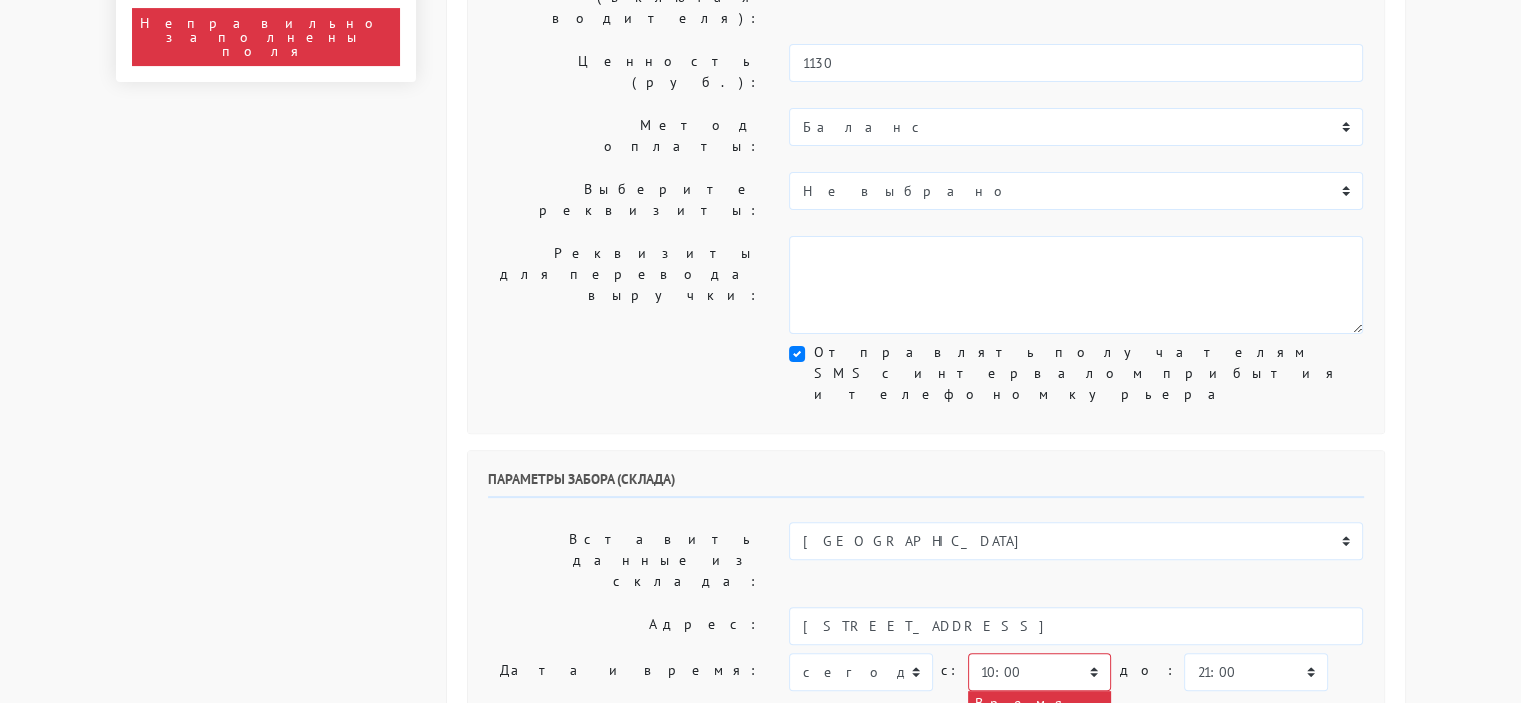 scroll, scrollTop: 600, scrollLeft: 0, axis: vertical 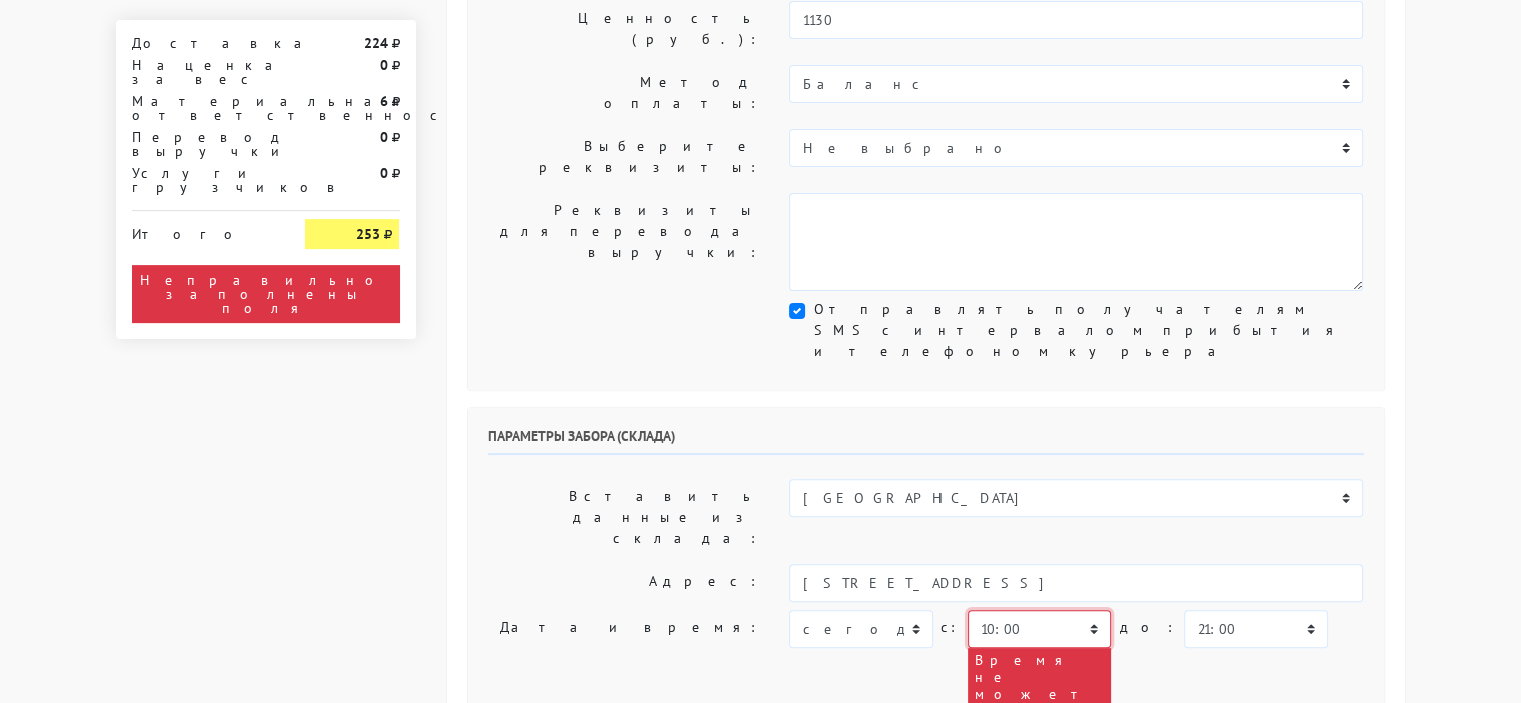 click on "00:00
00:30
01:00
01:30
02:00
02:30
03:00
03:30
04:00 04:30 05:00 05:30 06:00 06:30 07:00 07:30 08:00" at bounding box center [1039, 629] 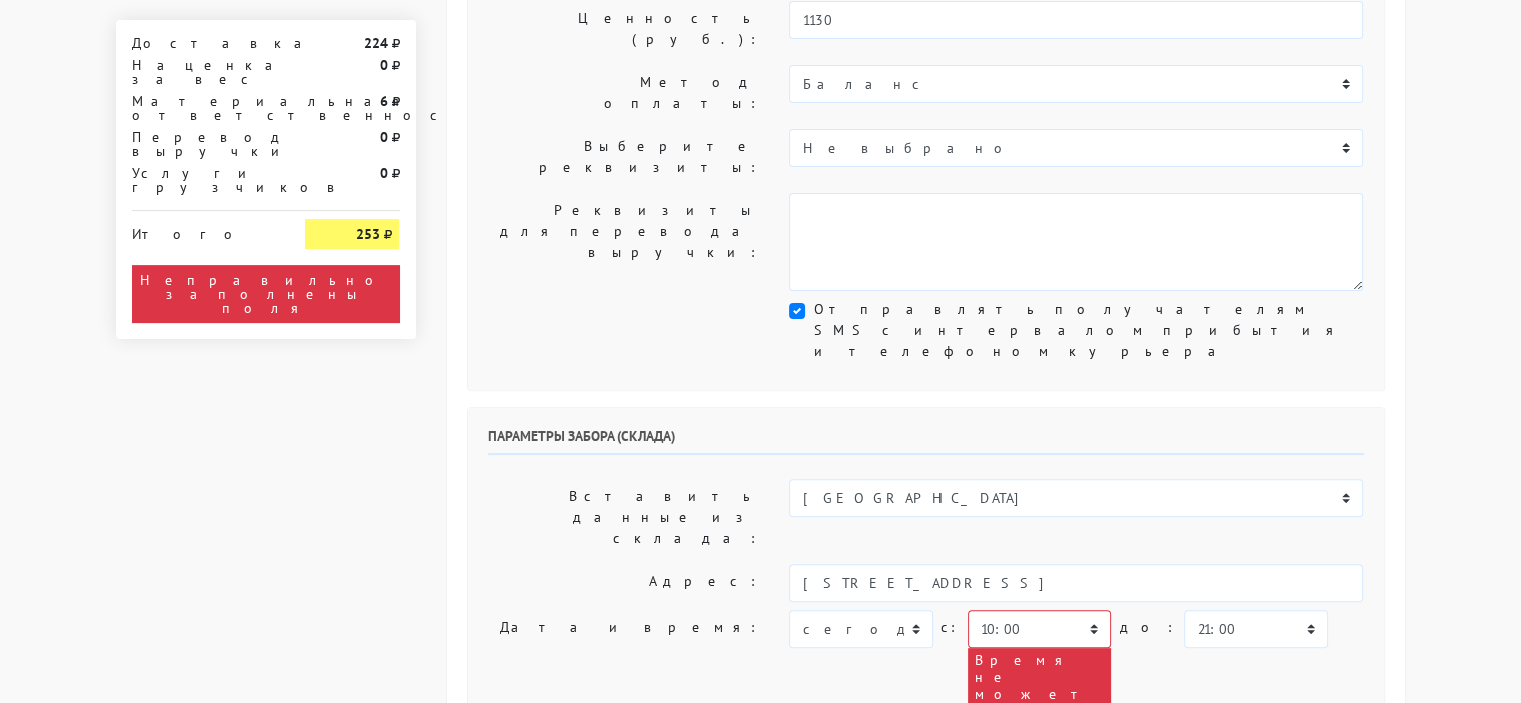 click on "Параметры забора (склада)
Вставить данные из склада:
[GEOGRAPHIC_DATA]
Адрес:
[STREET_ADDRESS]
Дата и время: [DATE] c:" at bounding box center [926, 713] 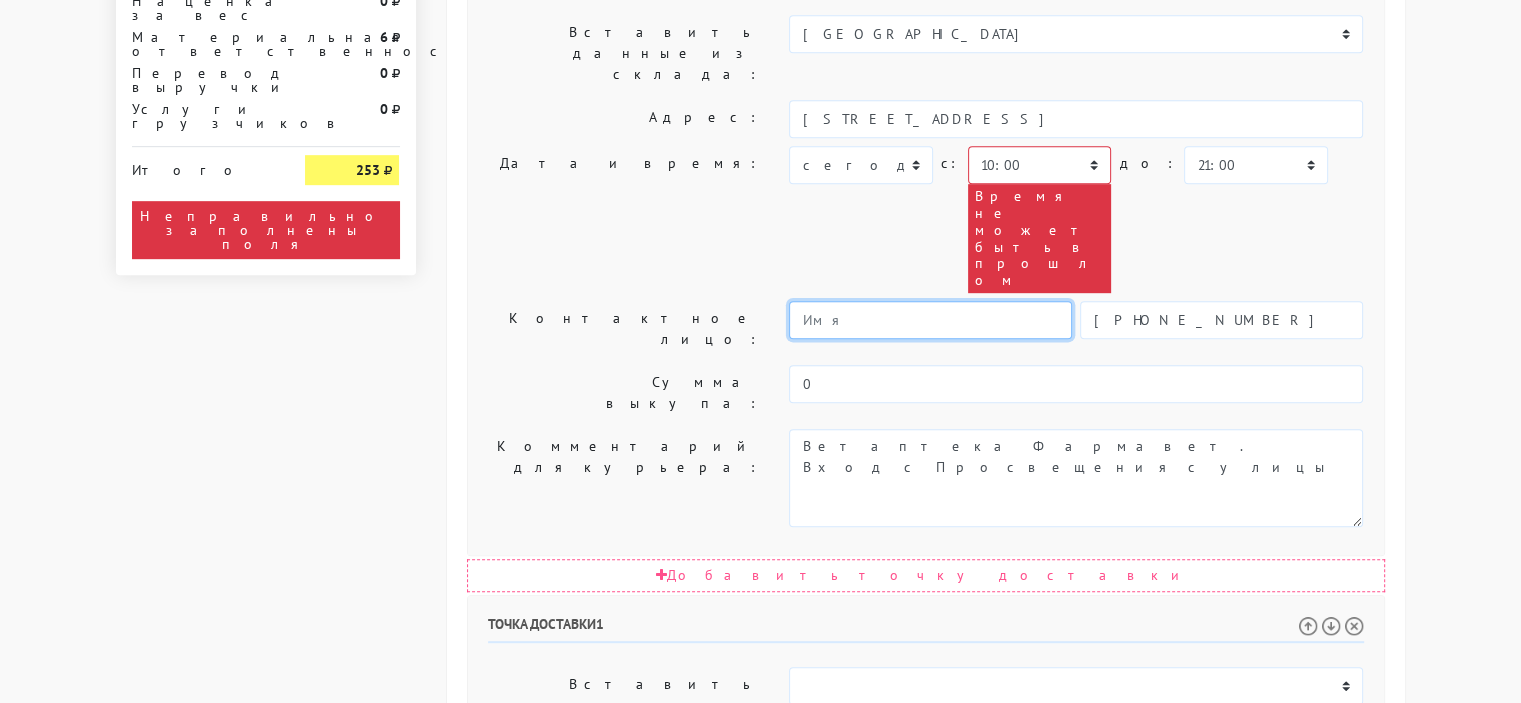 scroll, scrollTop: 1100, scrollLeft: 0, axis: vertical 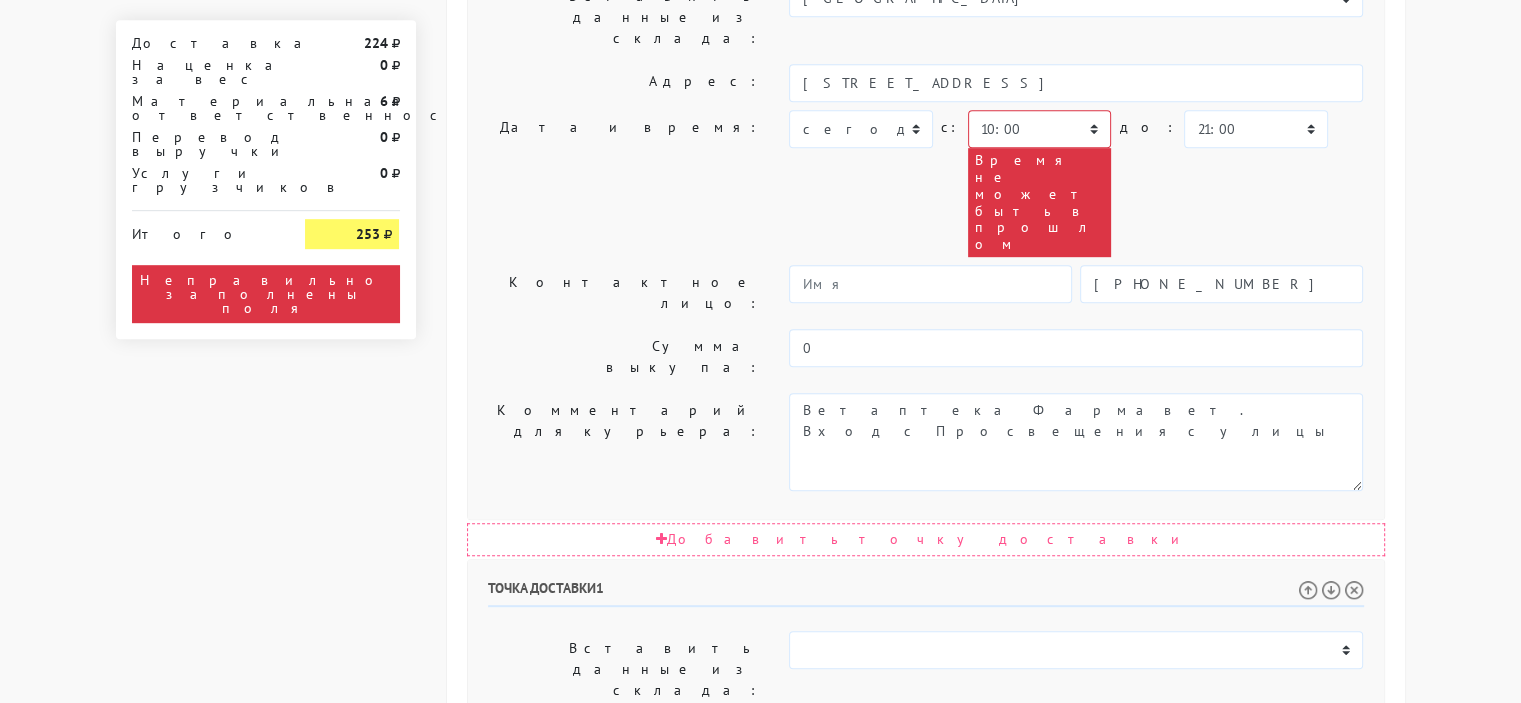 click on "[STREET_ADDRESS] 239" at bounding box center [1076, 735] 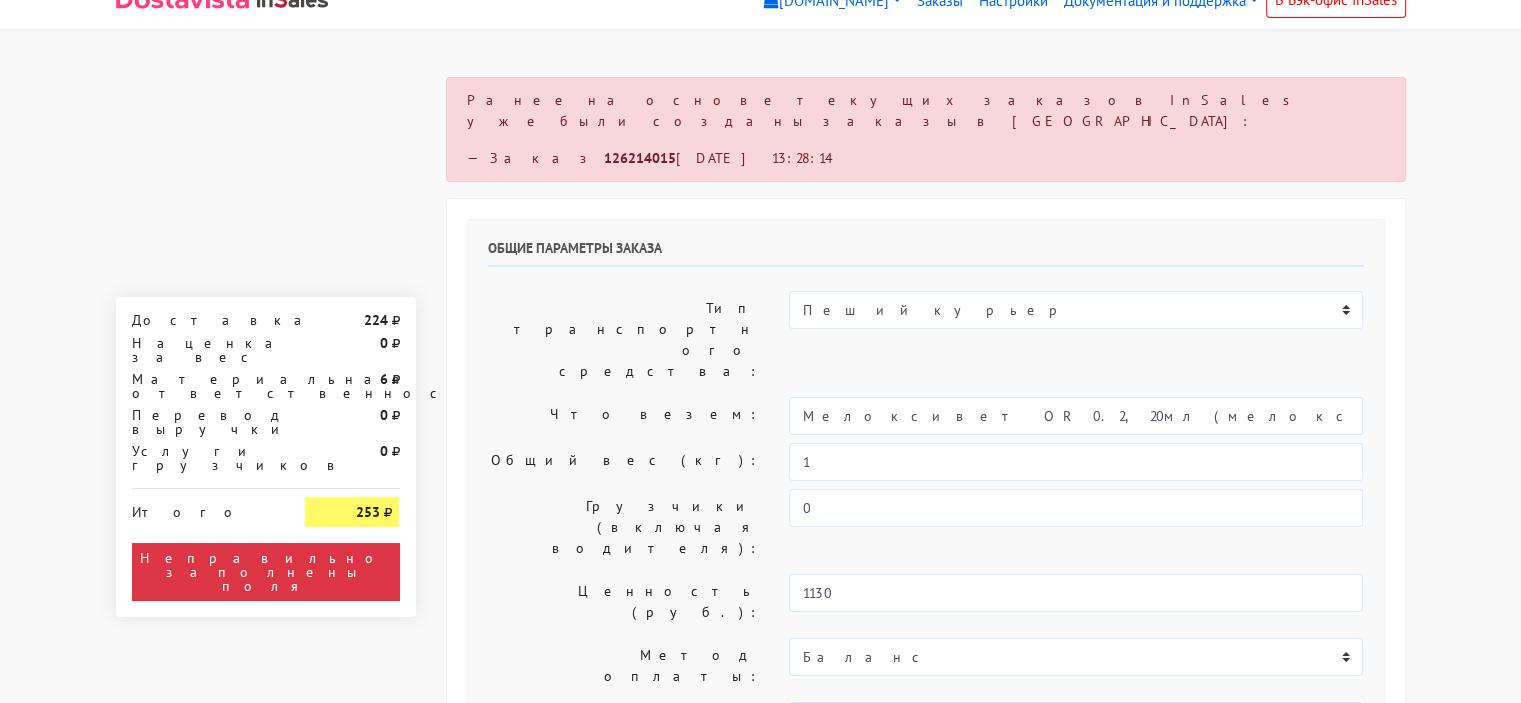 scroll, scrollTop: 0, scrollLeft: 0, axis: both 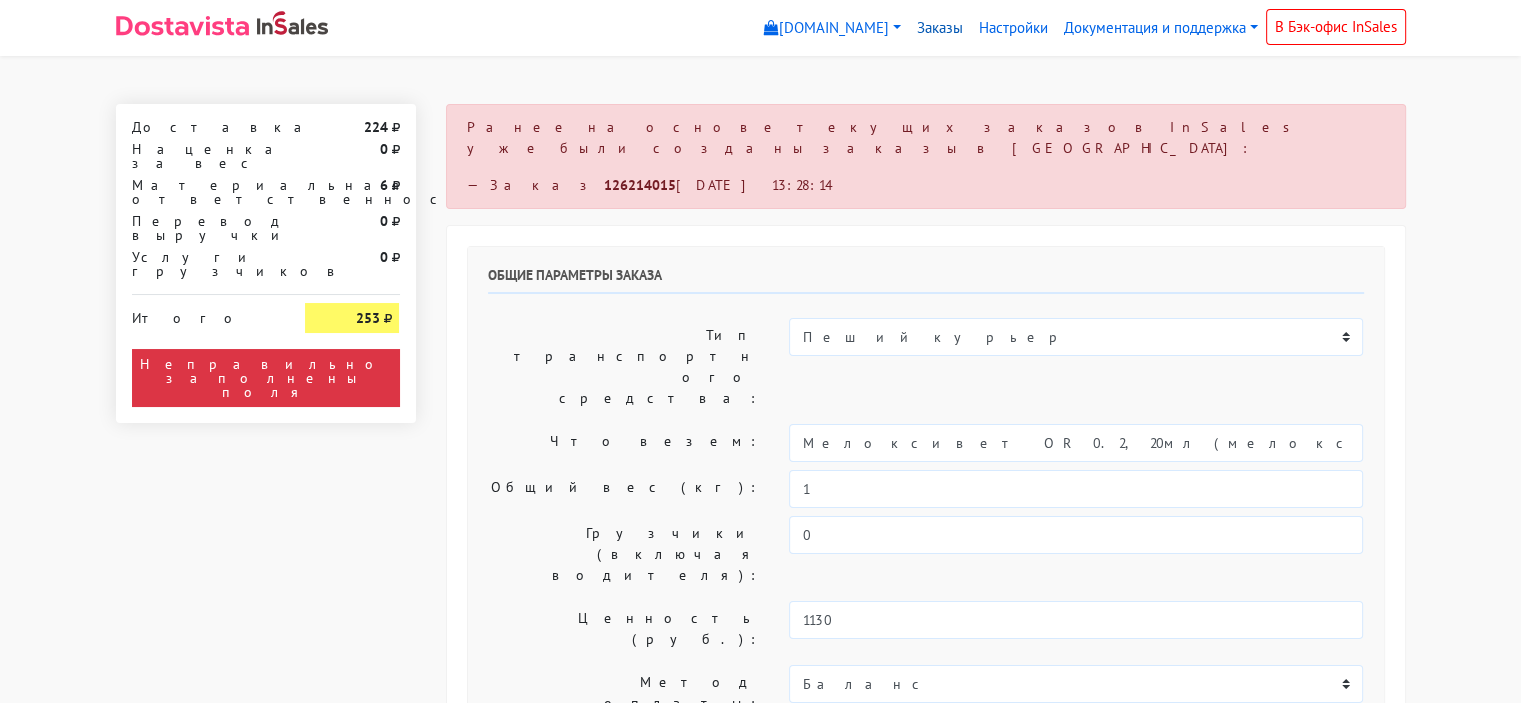 click on "Заказы" at bounding box center (940, 28) 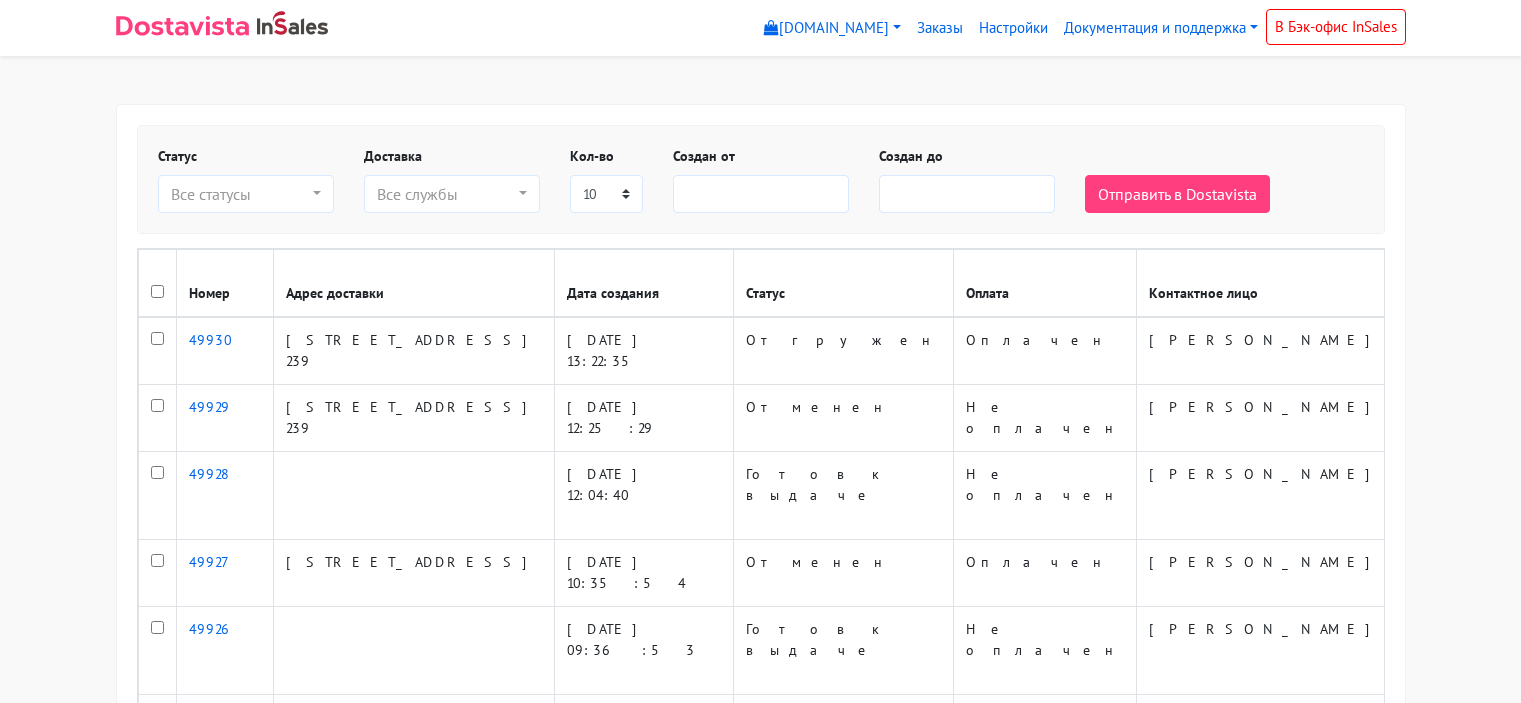 select 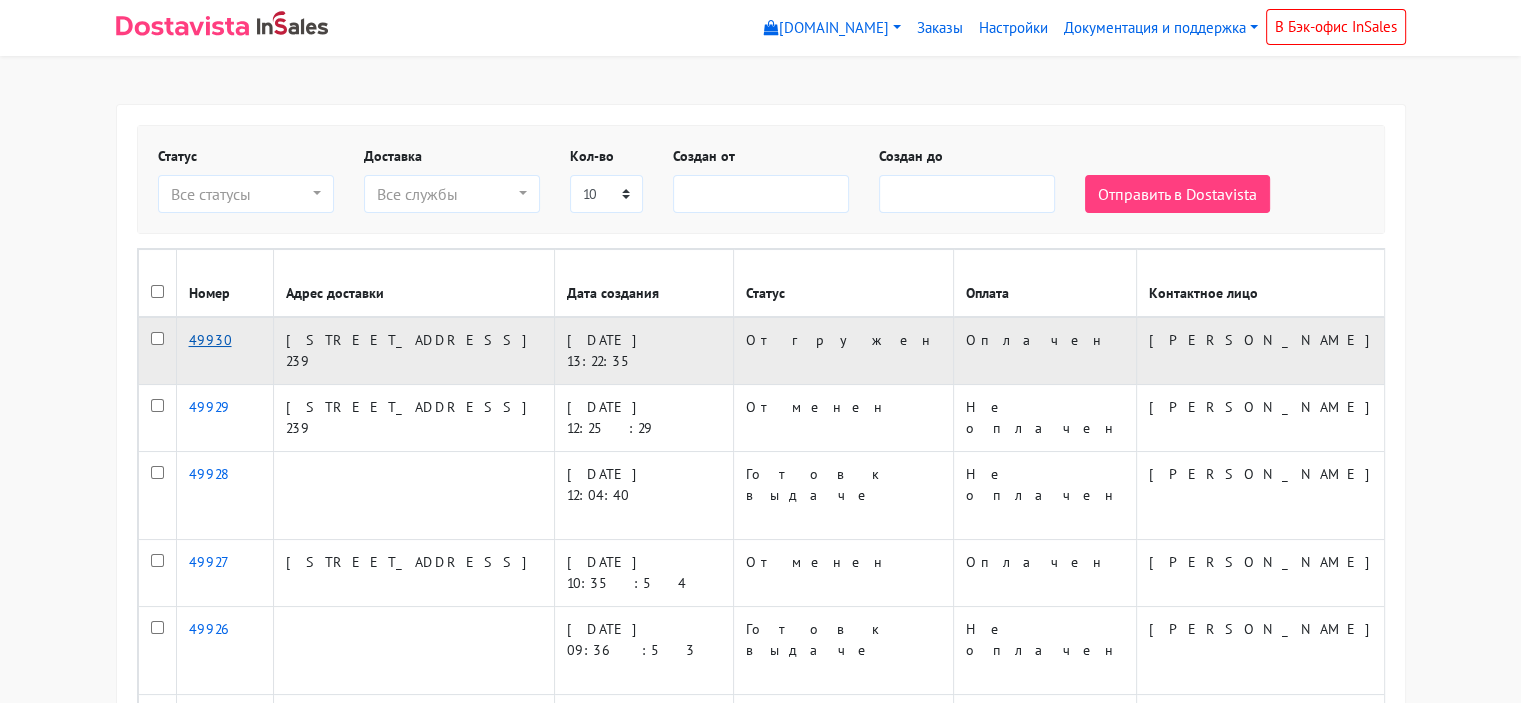 click on "49930" at bounding box center [210, 340] 